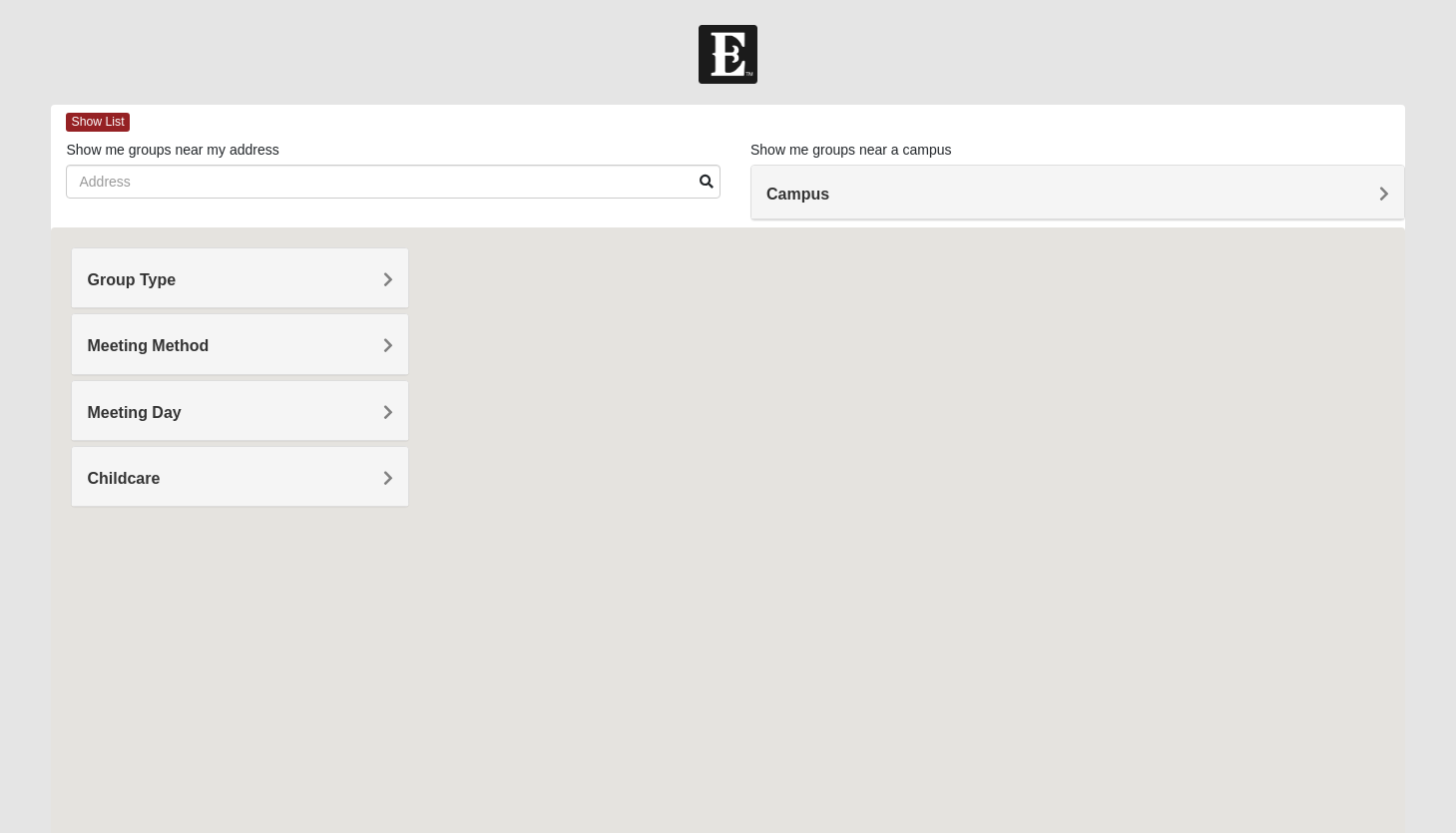 scroll, scrollTop: 0, scrollLeft: 0, axis: both 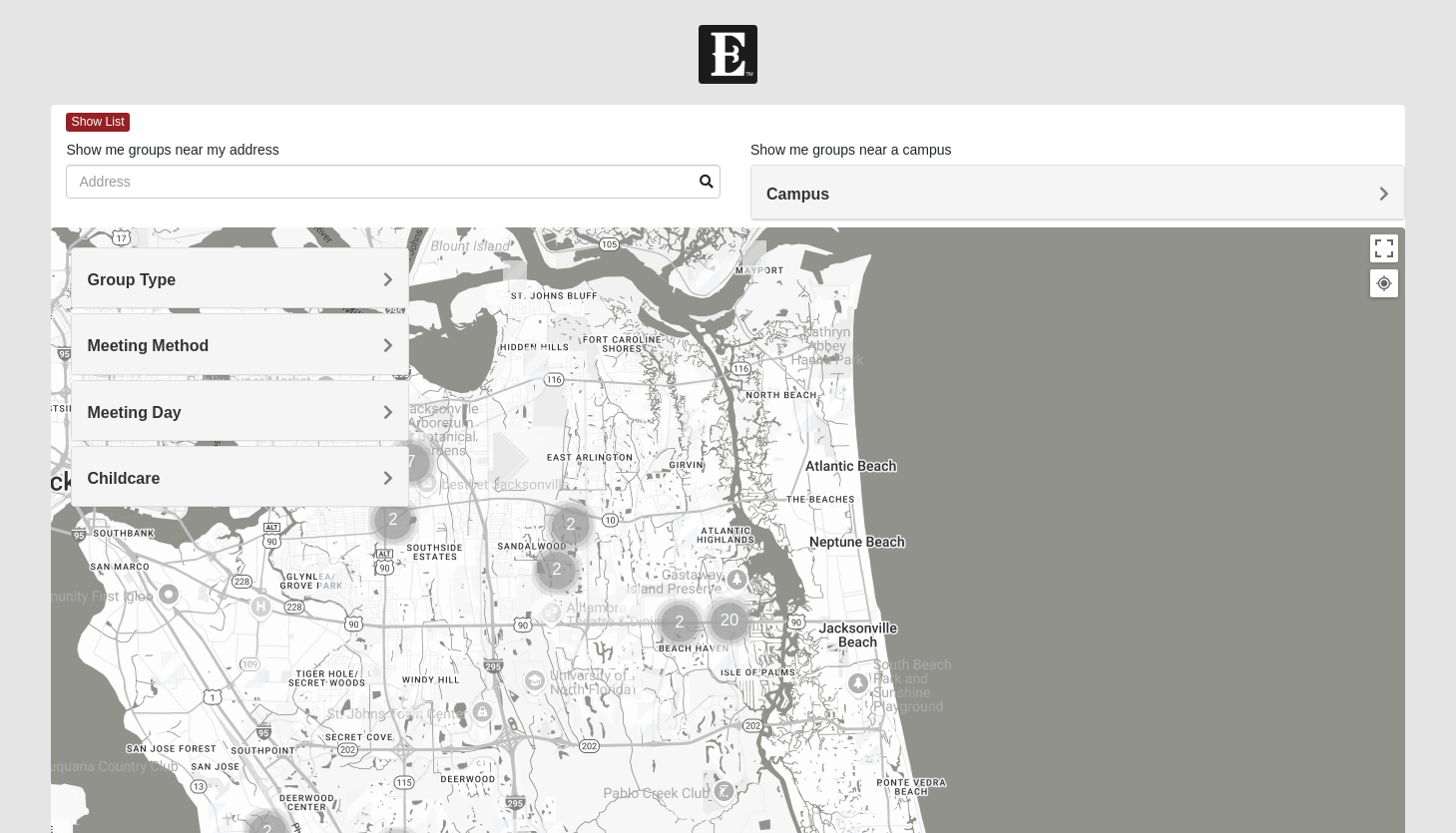 click on "Group Type" at bounding box center [240, 279] 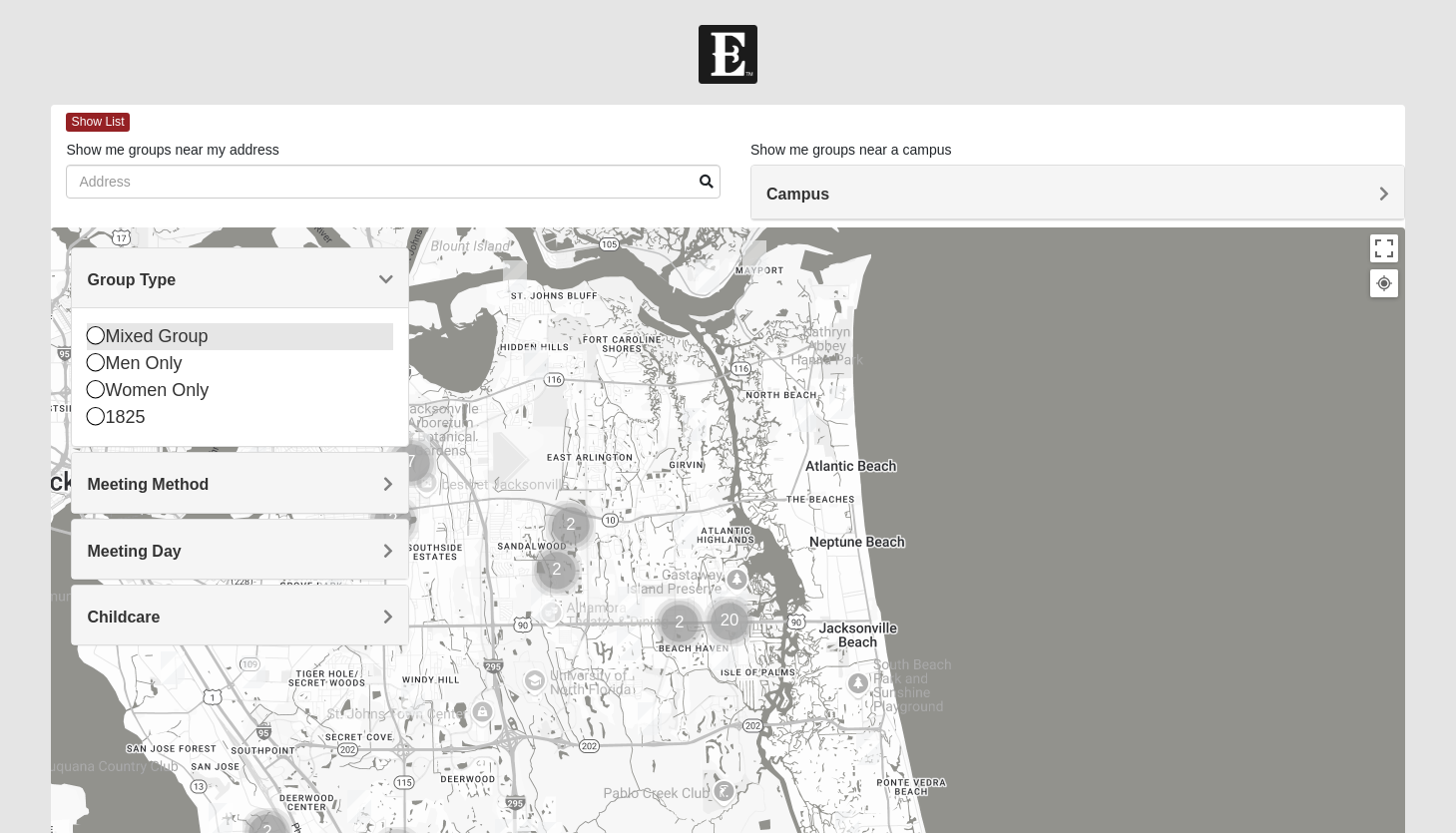 click at bounding box center (96, 335) 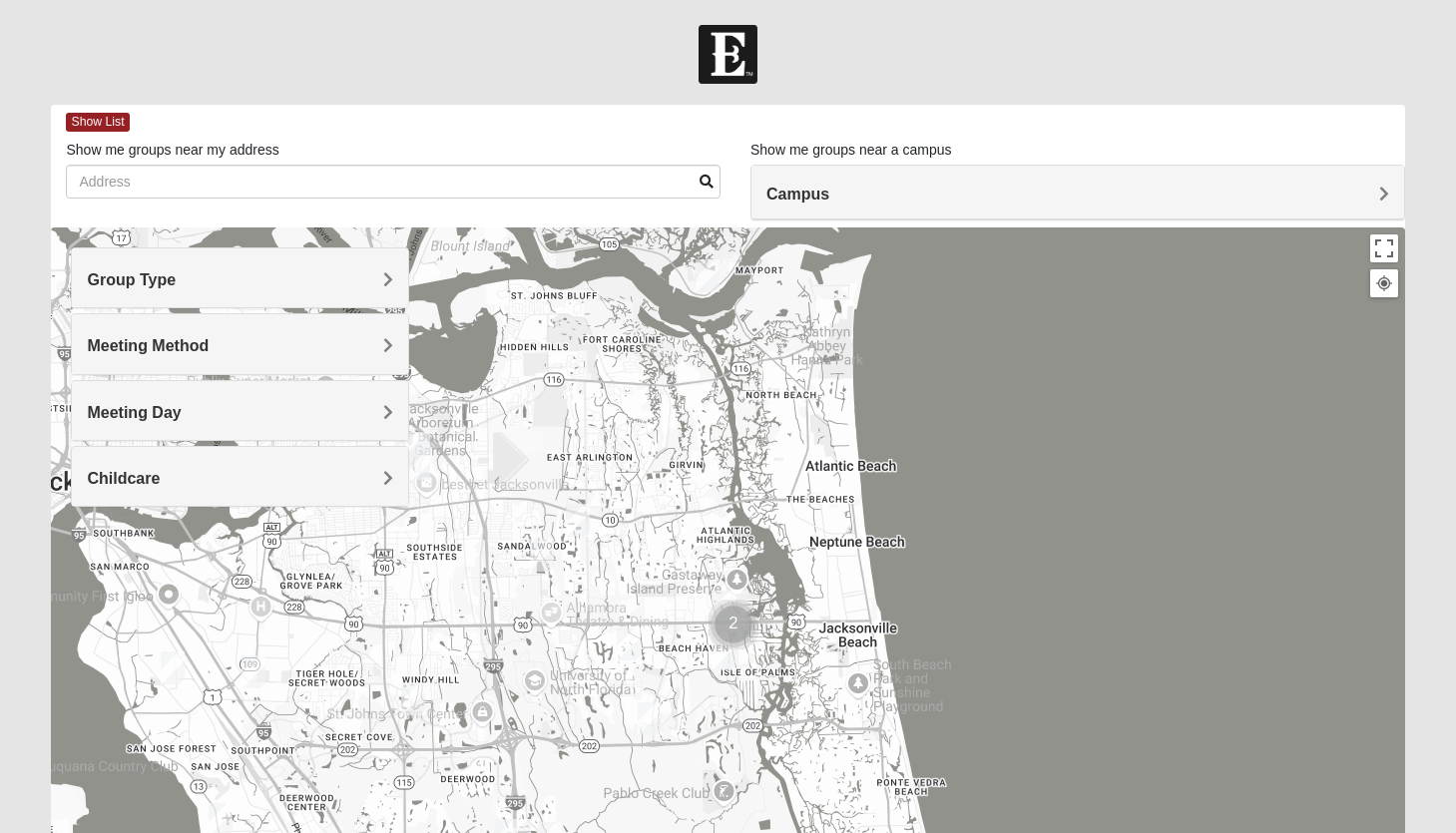 click on "Meeting Method" at bounding box center (148, 345) 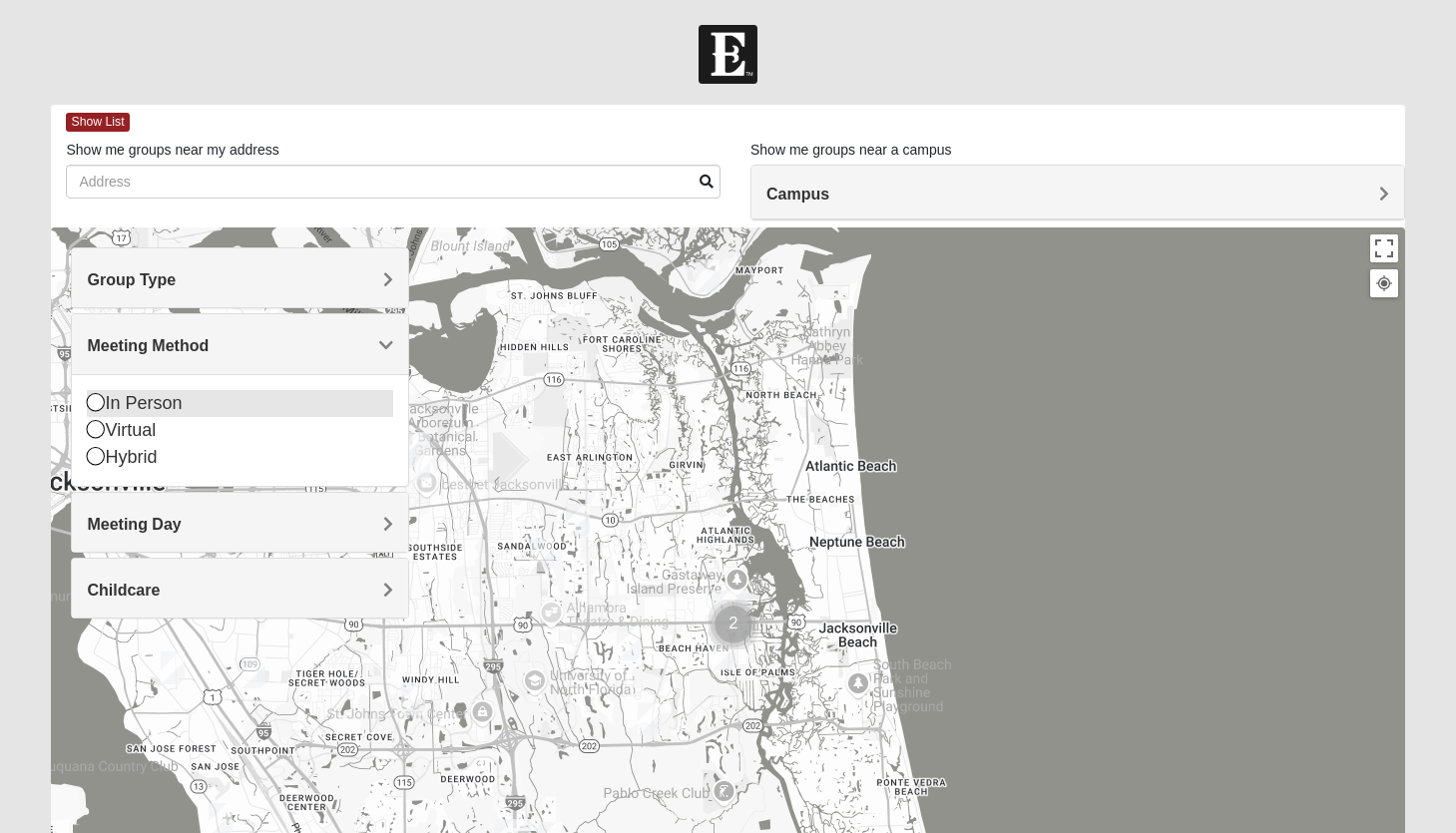 click at bounding box center (96, 402) 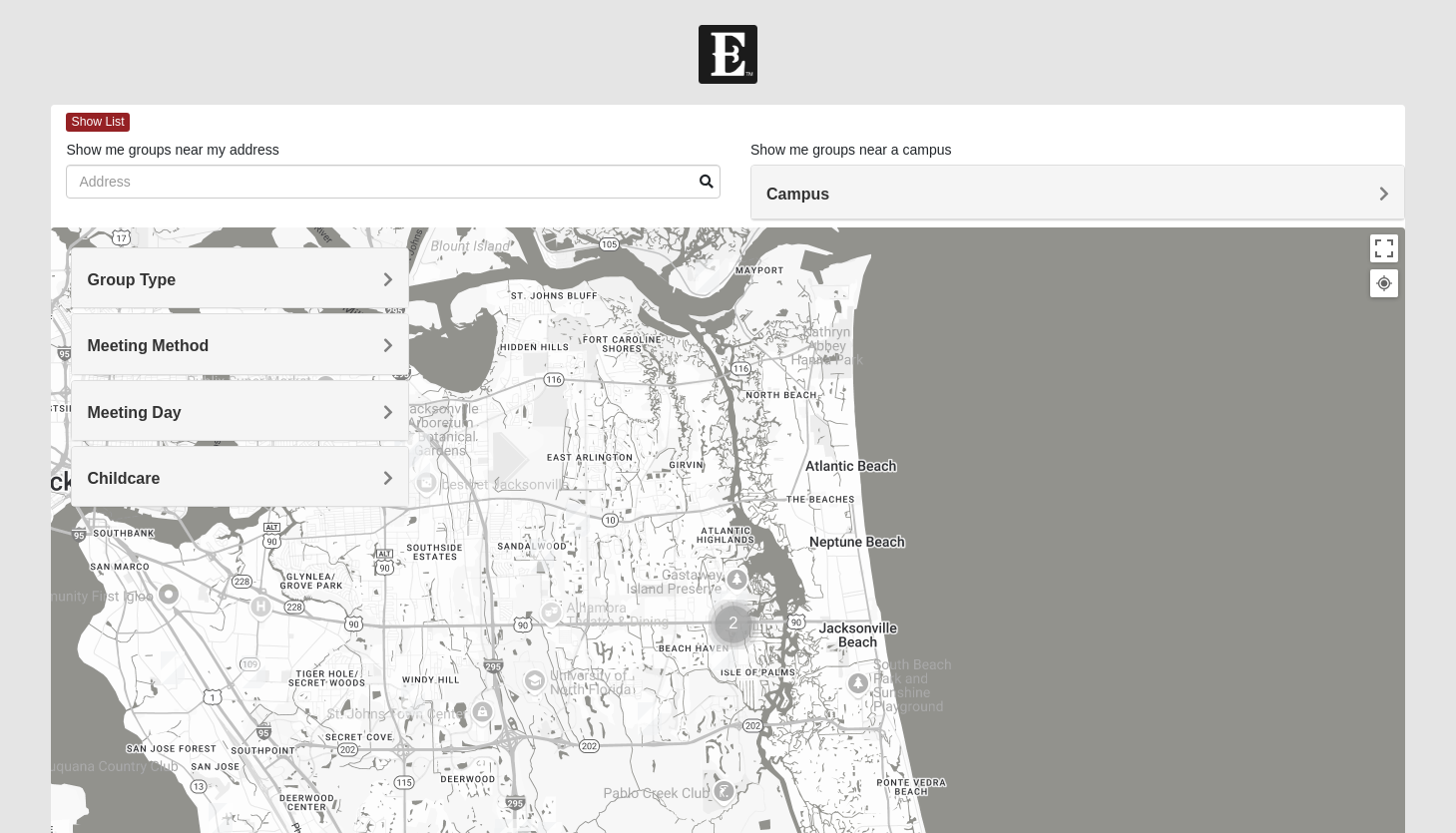 click on "Meeting Day" at bounding box center [134, 412] 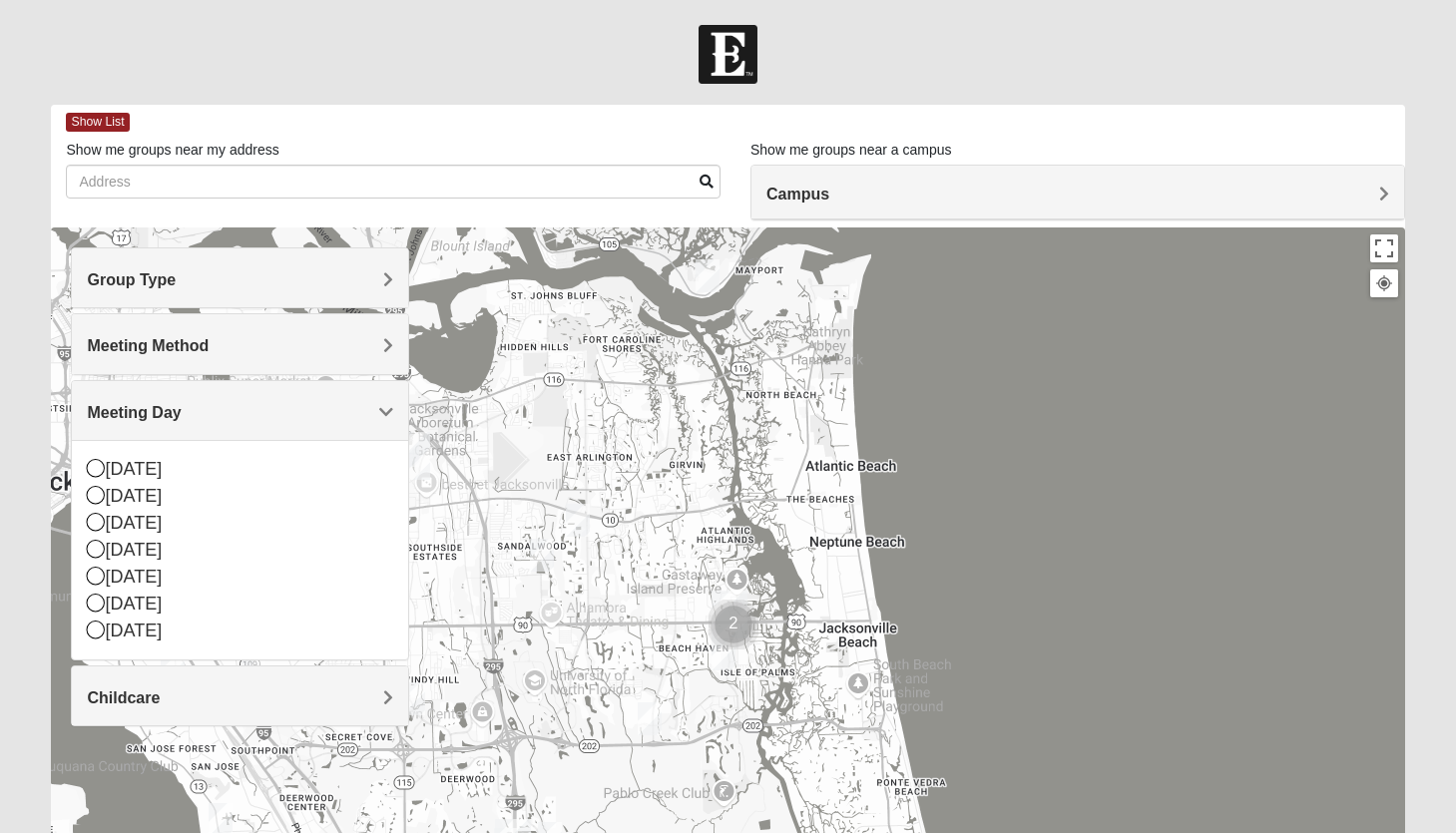 click on "Meeting Day" at bounding box center [134, 412] 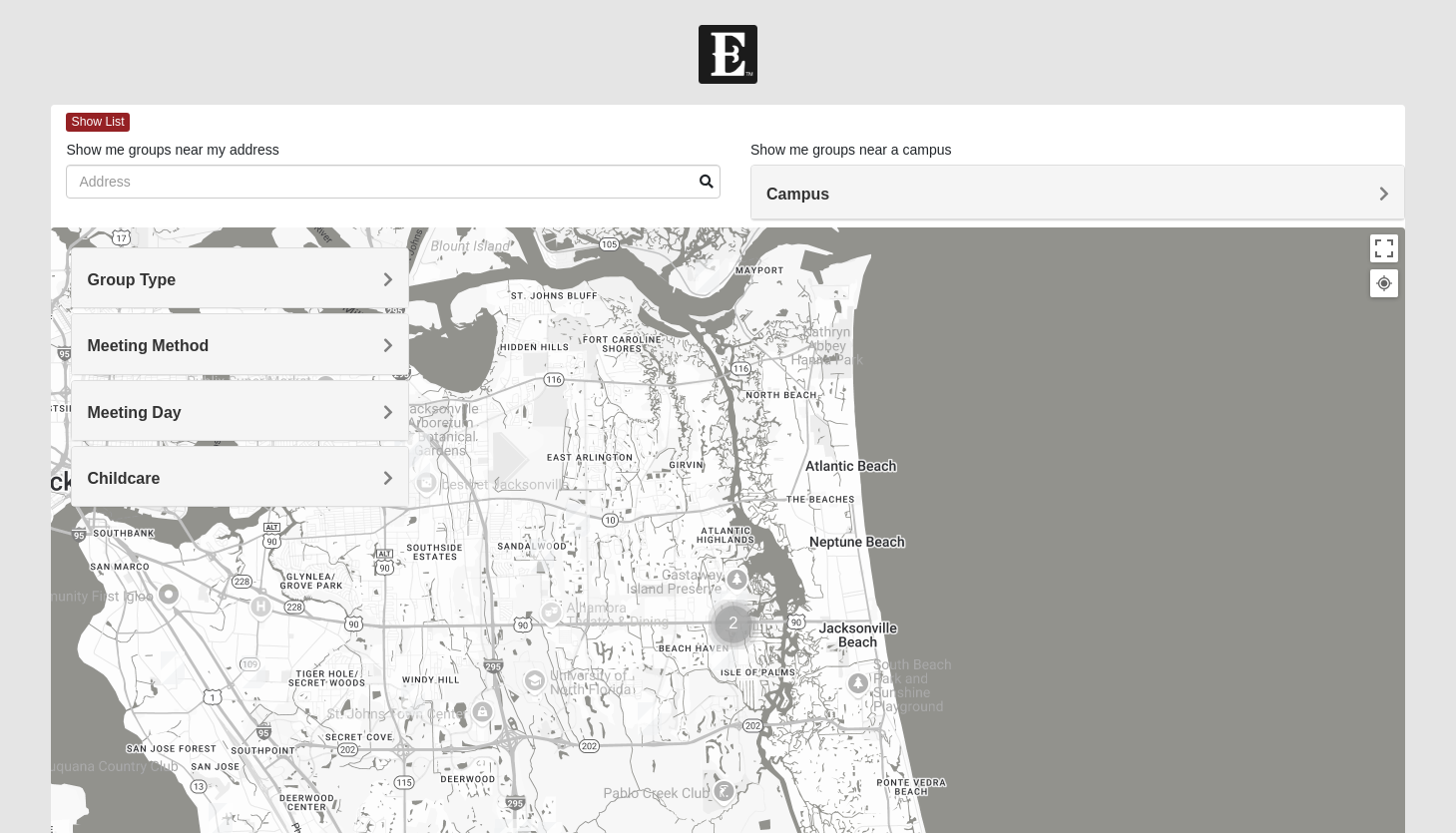 click on "Childcare" at bounding box center [240, 478] 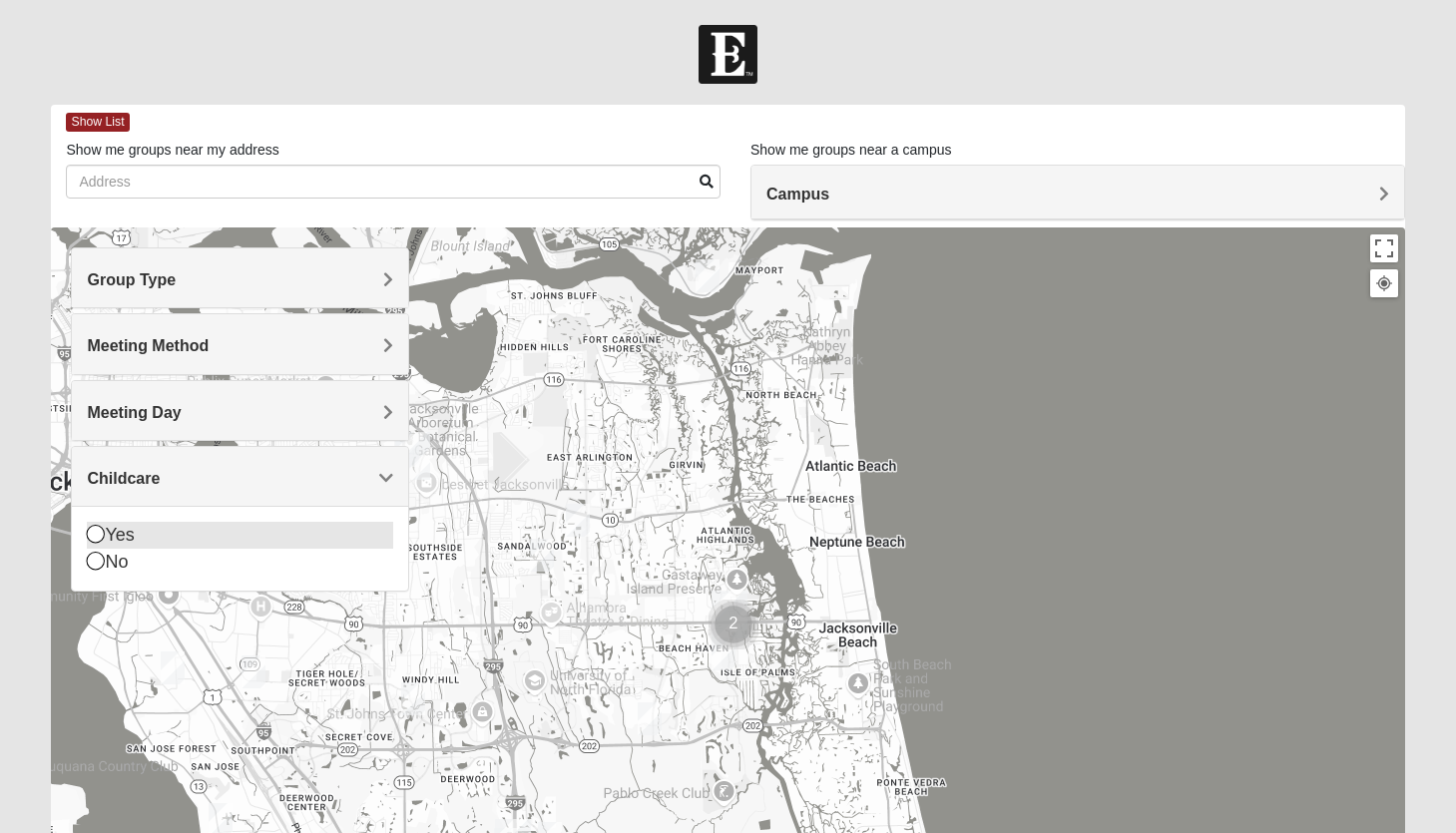 click at bounding box center (96, 534) 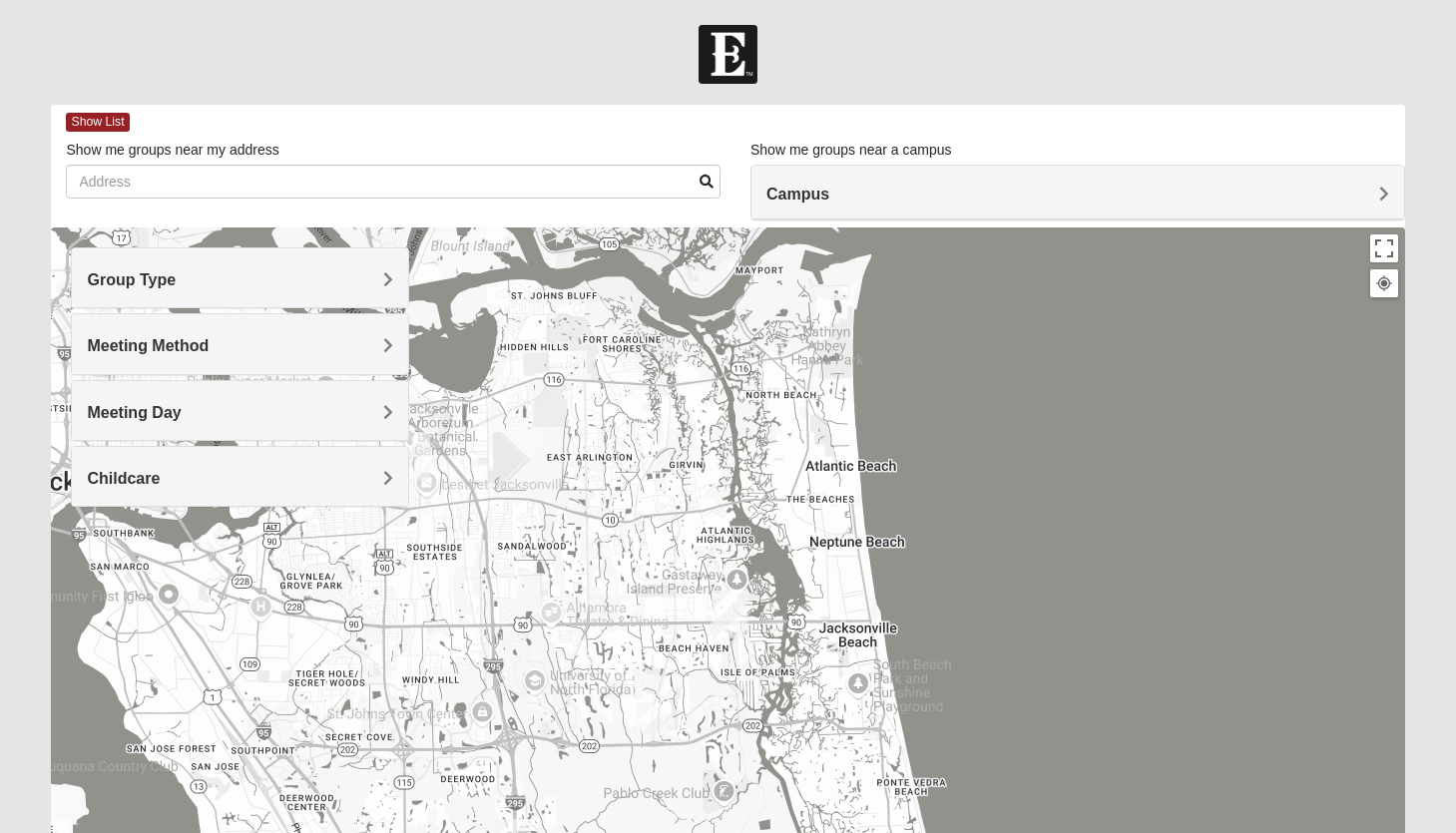 click on "Campus" at bounding box center (1078, 193) 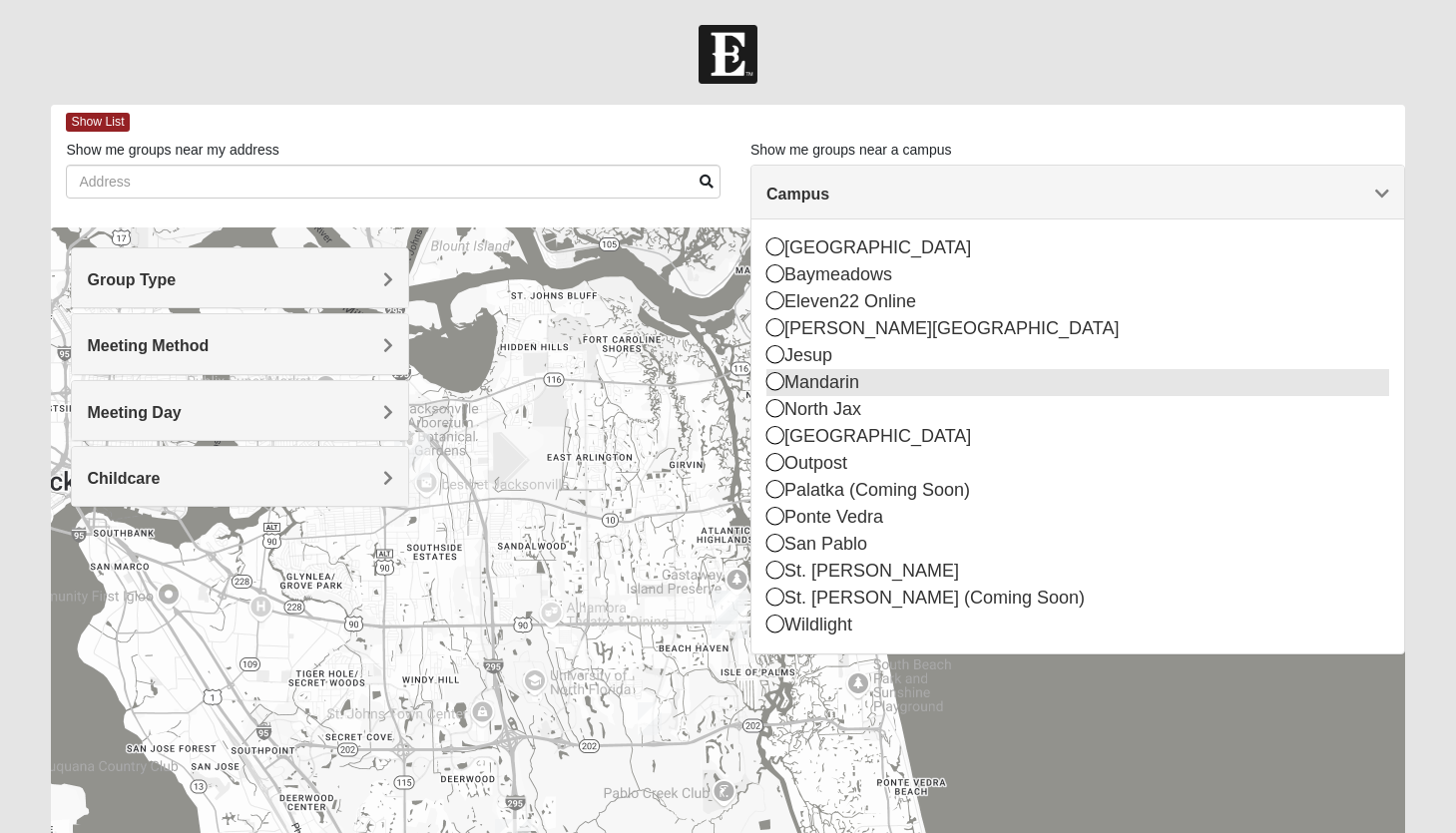click at bounding box center (775, 381) 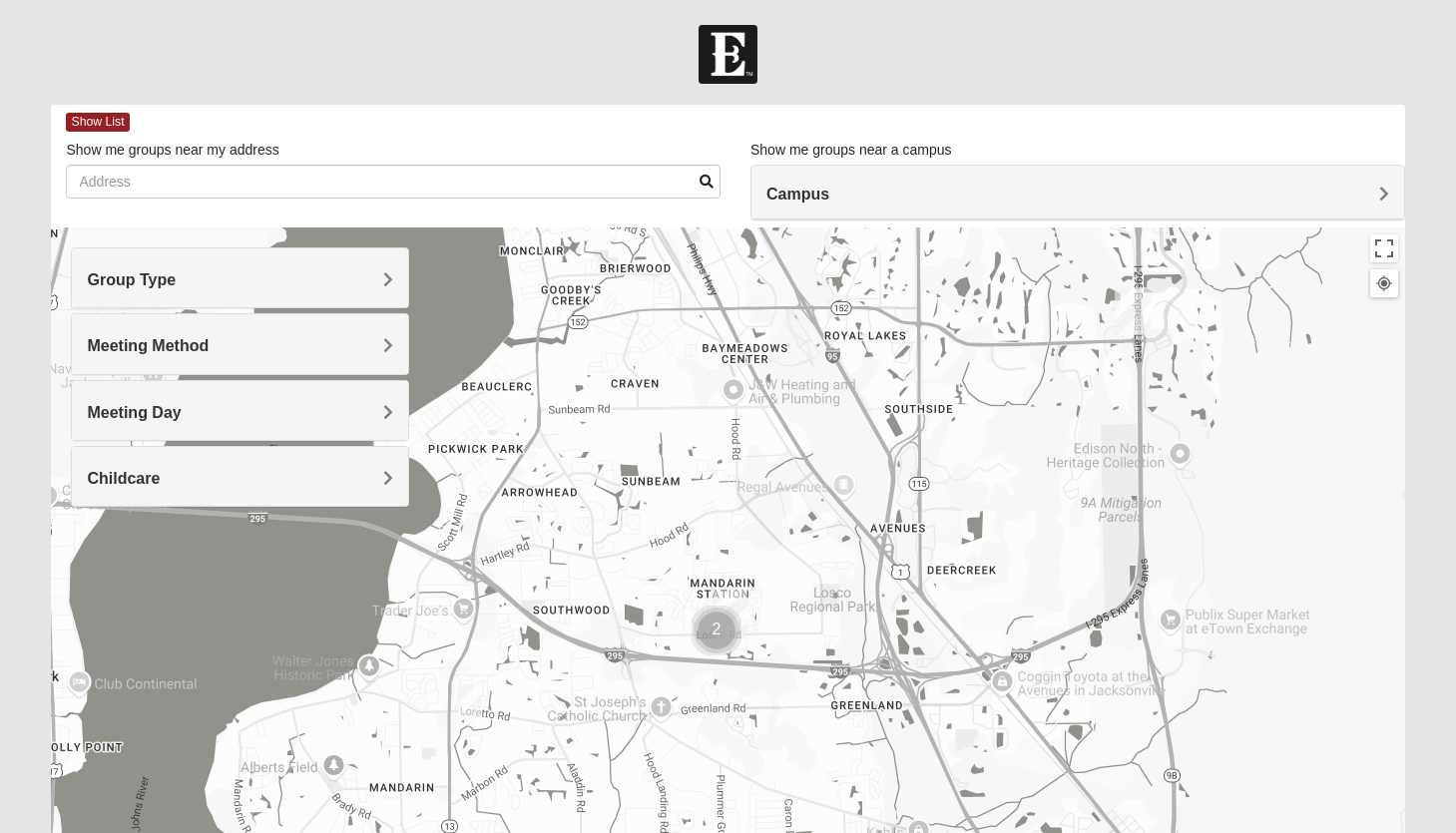 click at bounding box center [717, 630] 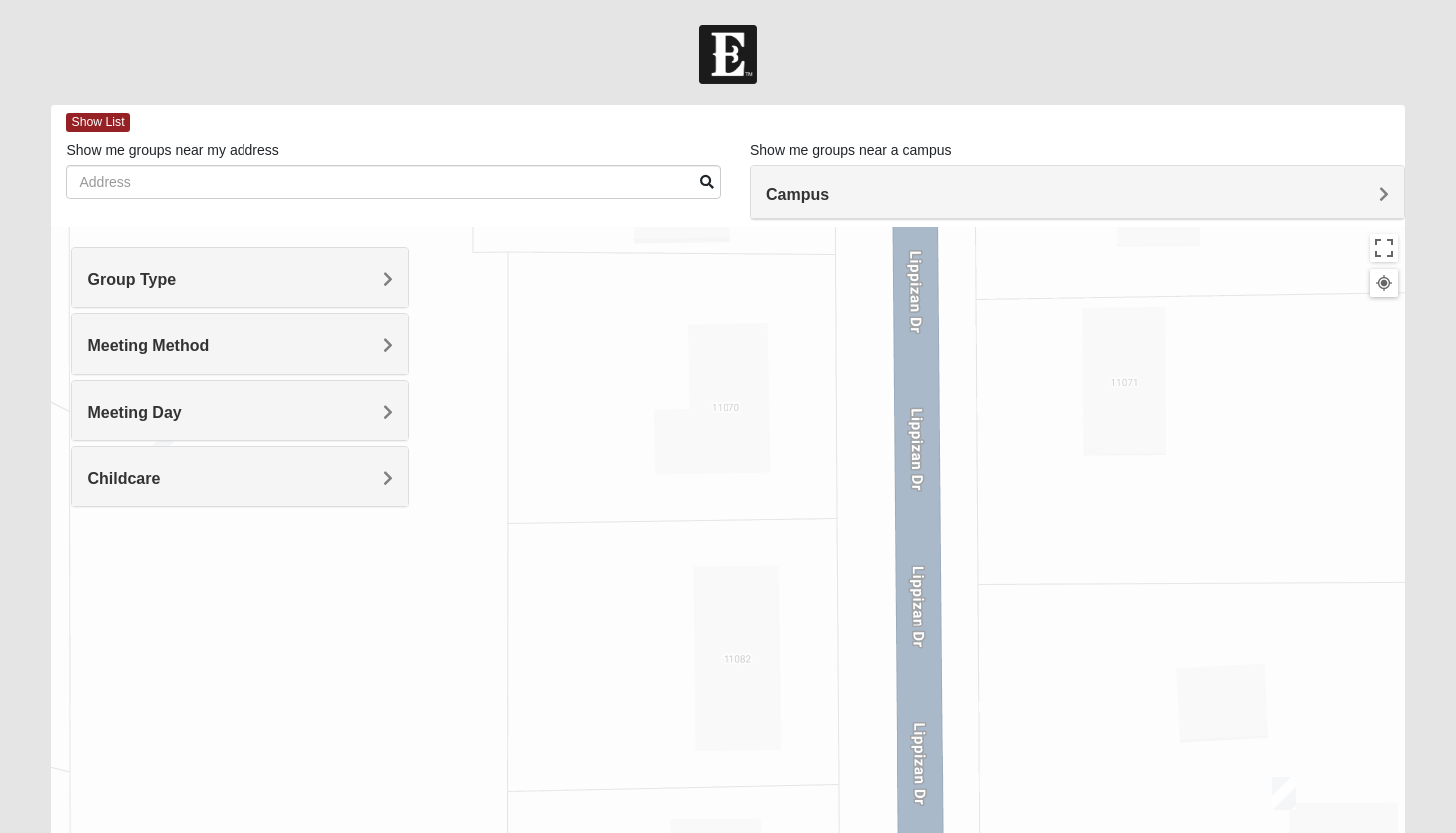 click on "Childcare" at bounding box center (240, 478) 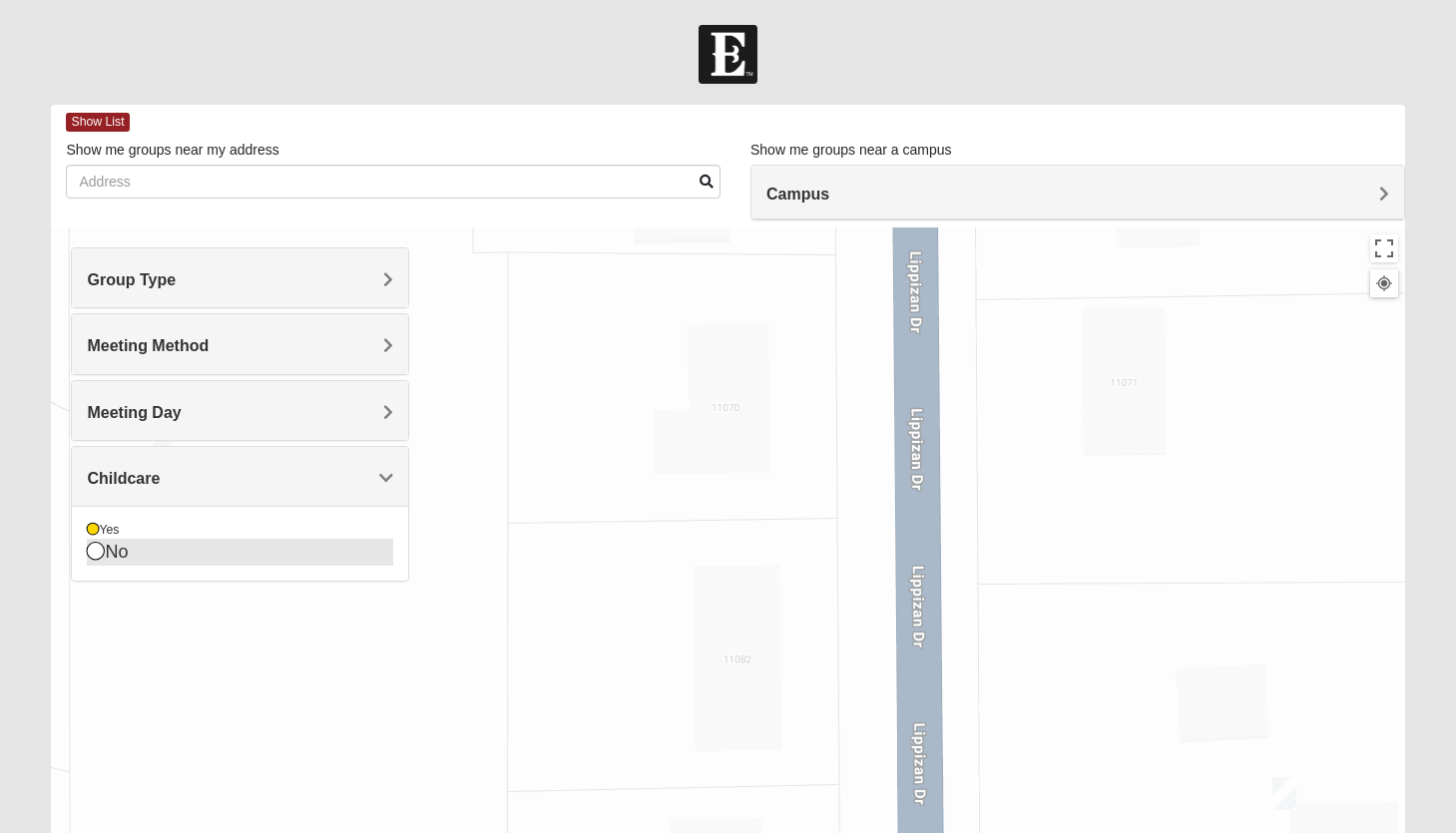 click at bounding box center (96, 551) 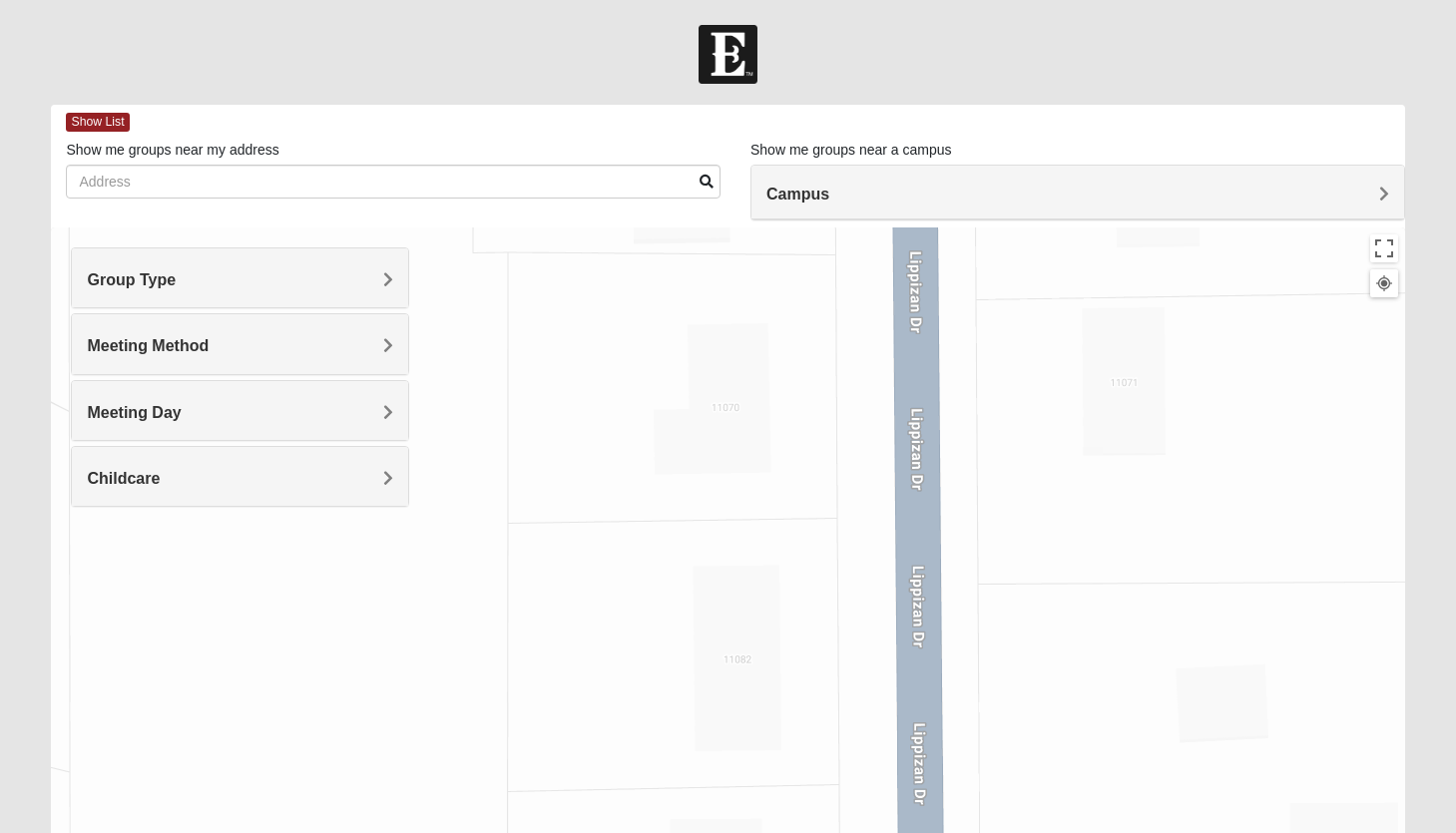 click on "Campus" at bounding box center [797, 194] 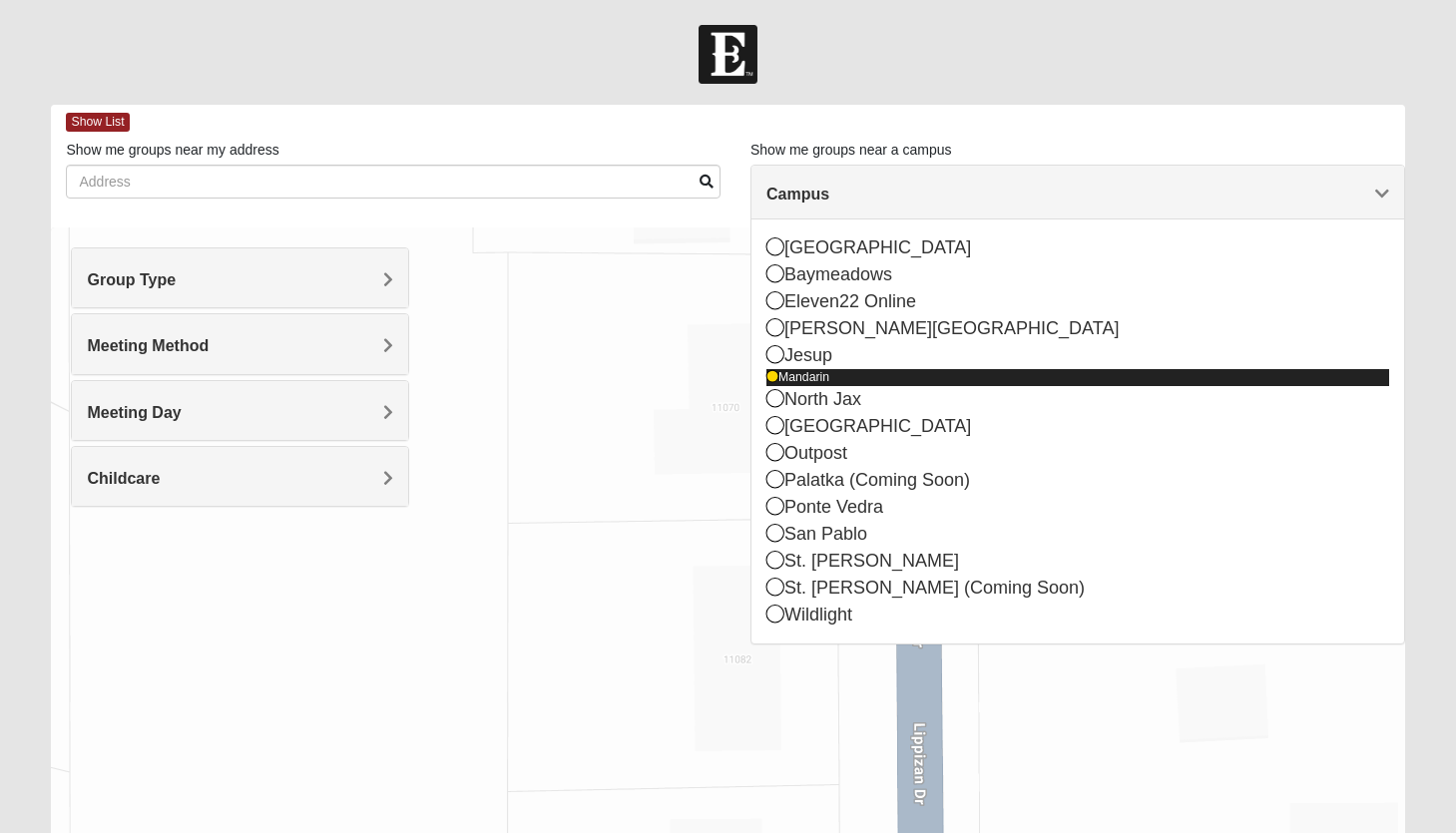 click on "Mandarin" at bounding box center (1078, 377) 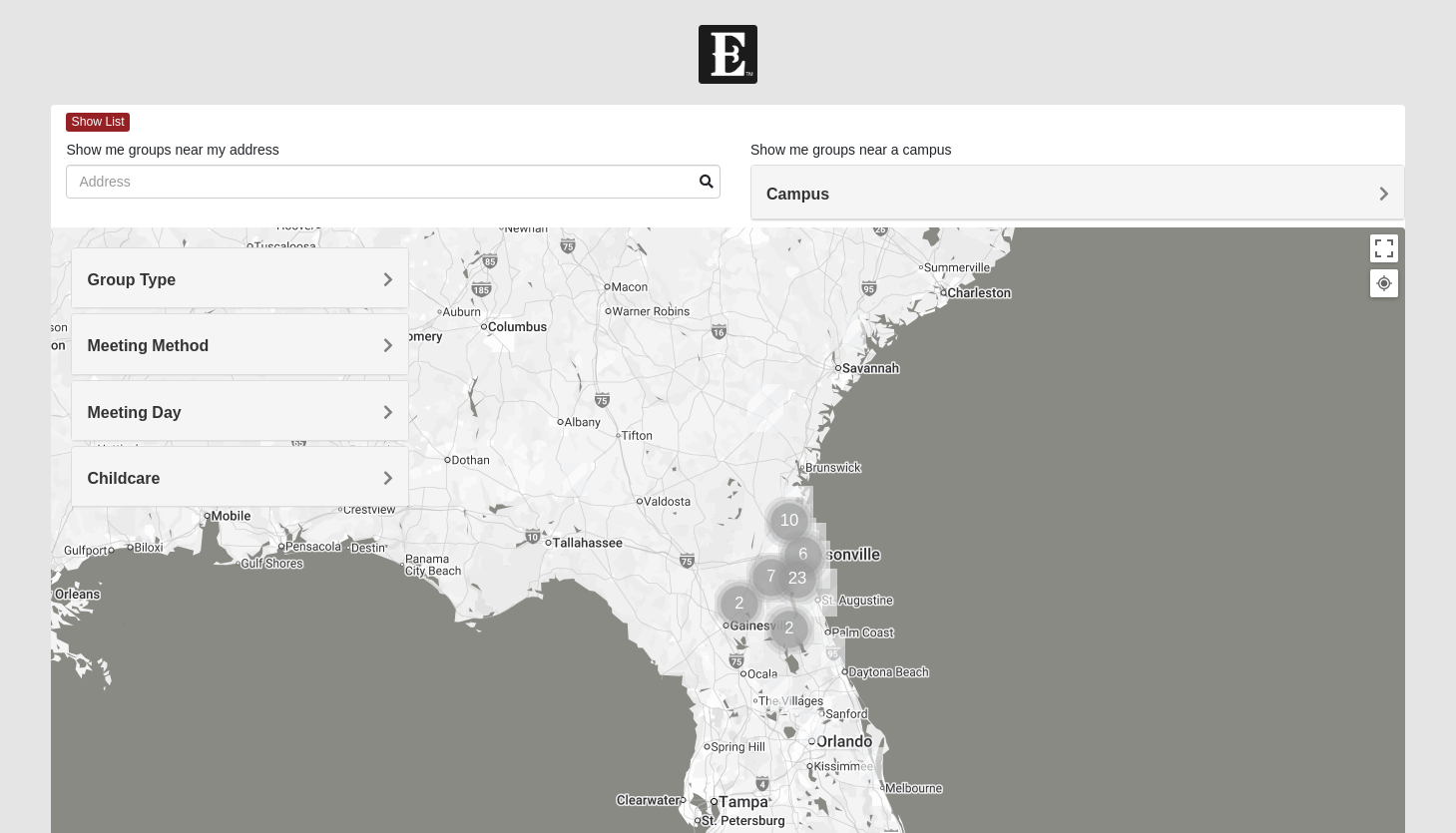click at bounding box center (739, 605) 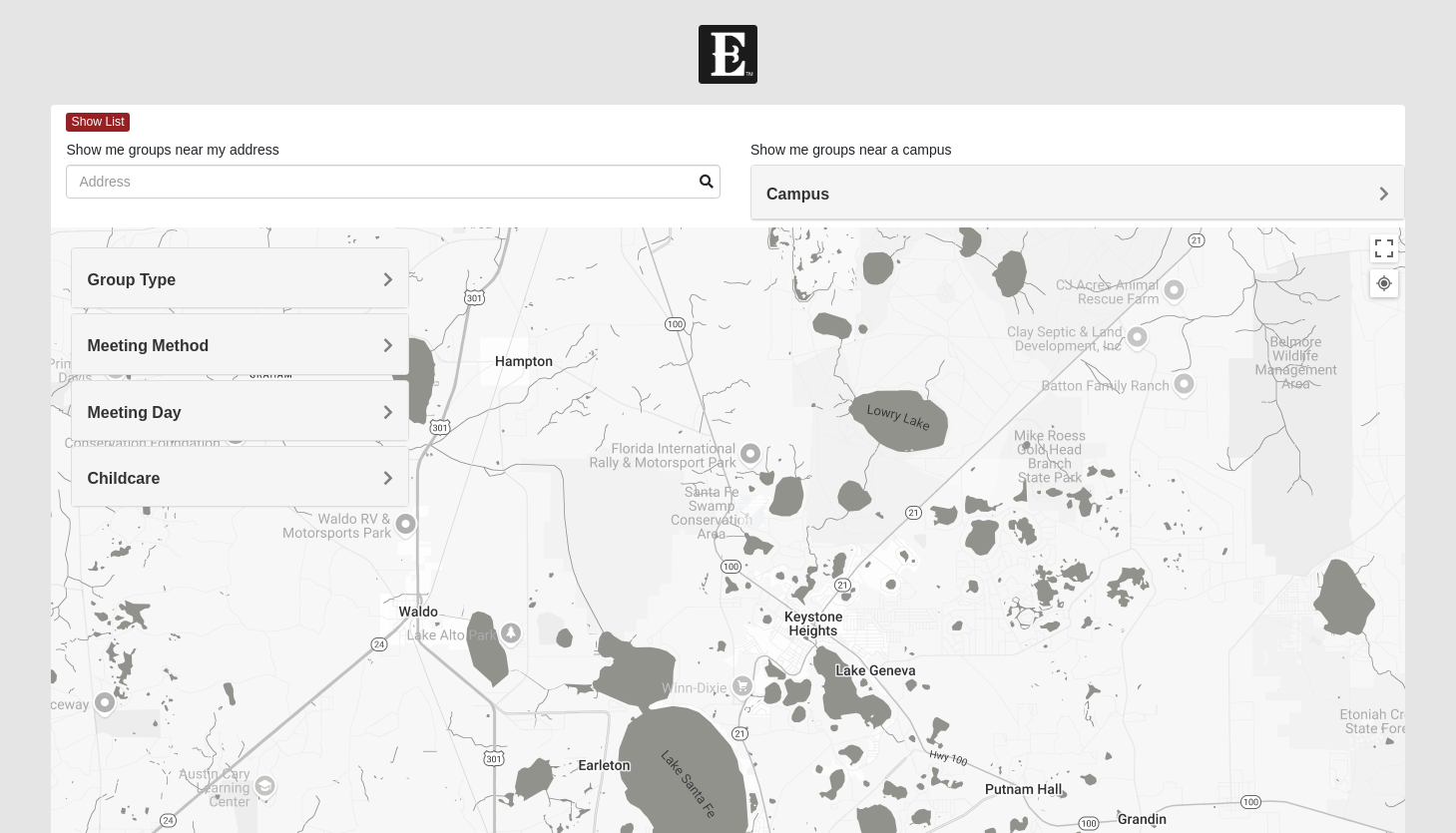 drag, startPoint x: 843, startPoint y: 722, endPoint x: 488, endPoint y: 502, distance: 417.6422 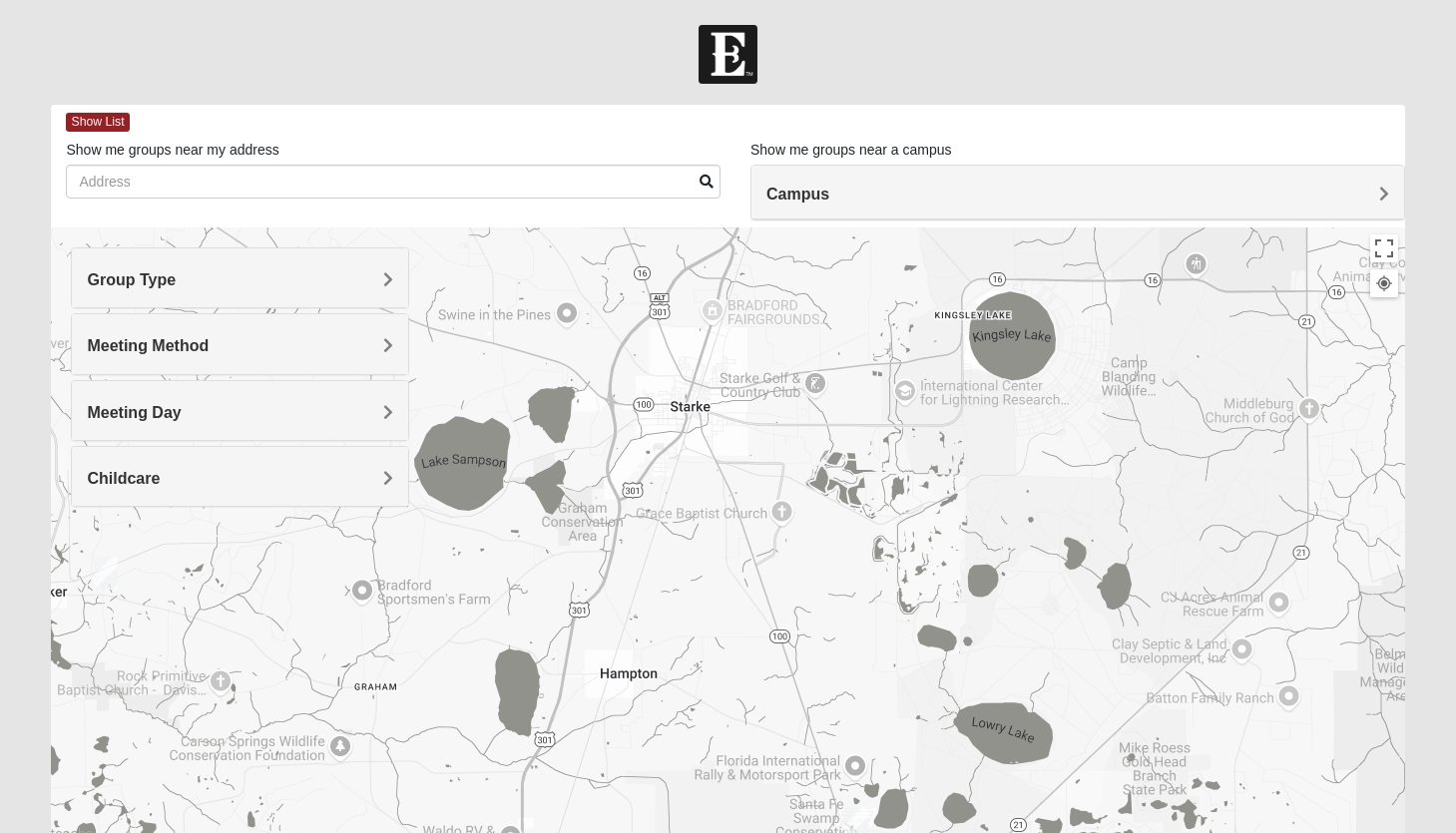 drag, startPoint x: 530, startPoint y: 511, endPoint x: 635, endPoint y: 825, distance: 331.09062 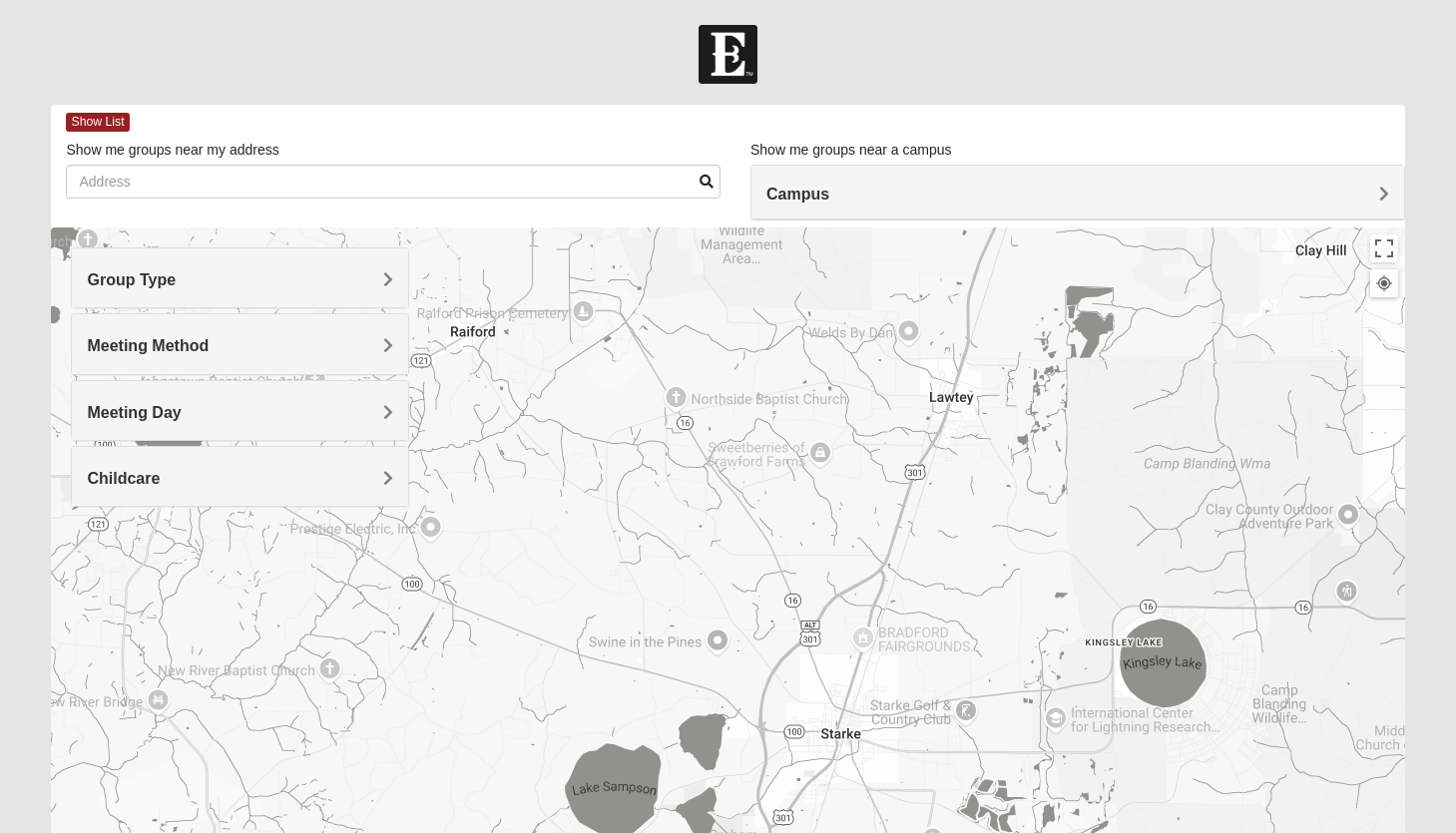 drag, startPoint x: 740, startPoint y: 502, endPoint x: 892, endPoint y: 831, distance: 362.41551 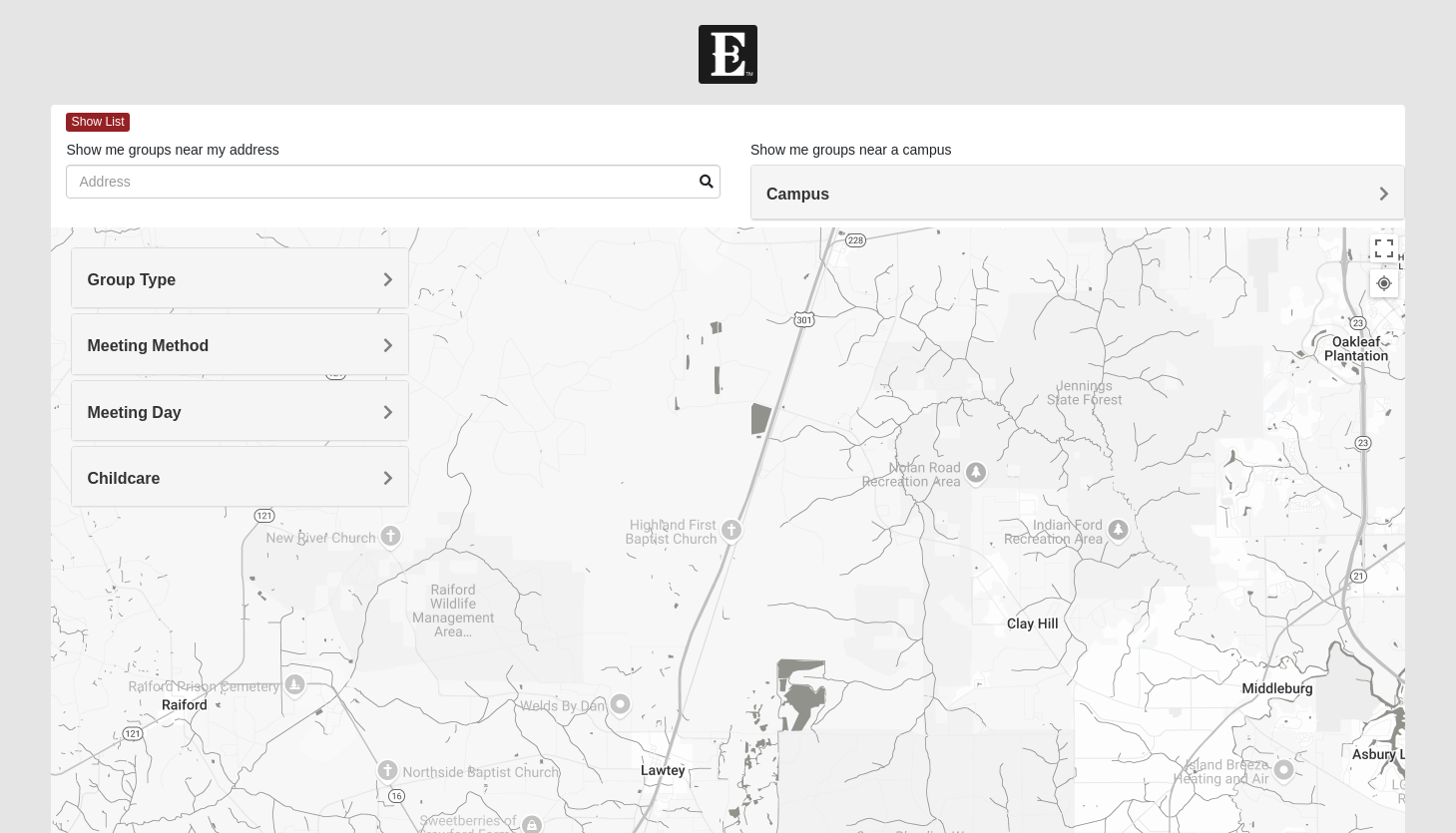 drag, startPoint x: 885, startPoint y: 454, endPoint x: 595, endPoint y: 831, distance: 475.63536 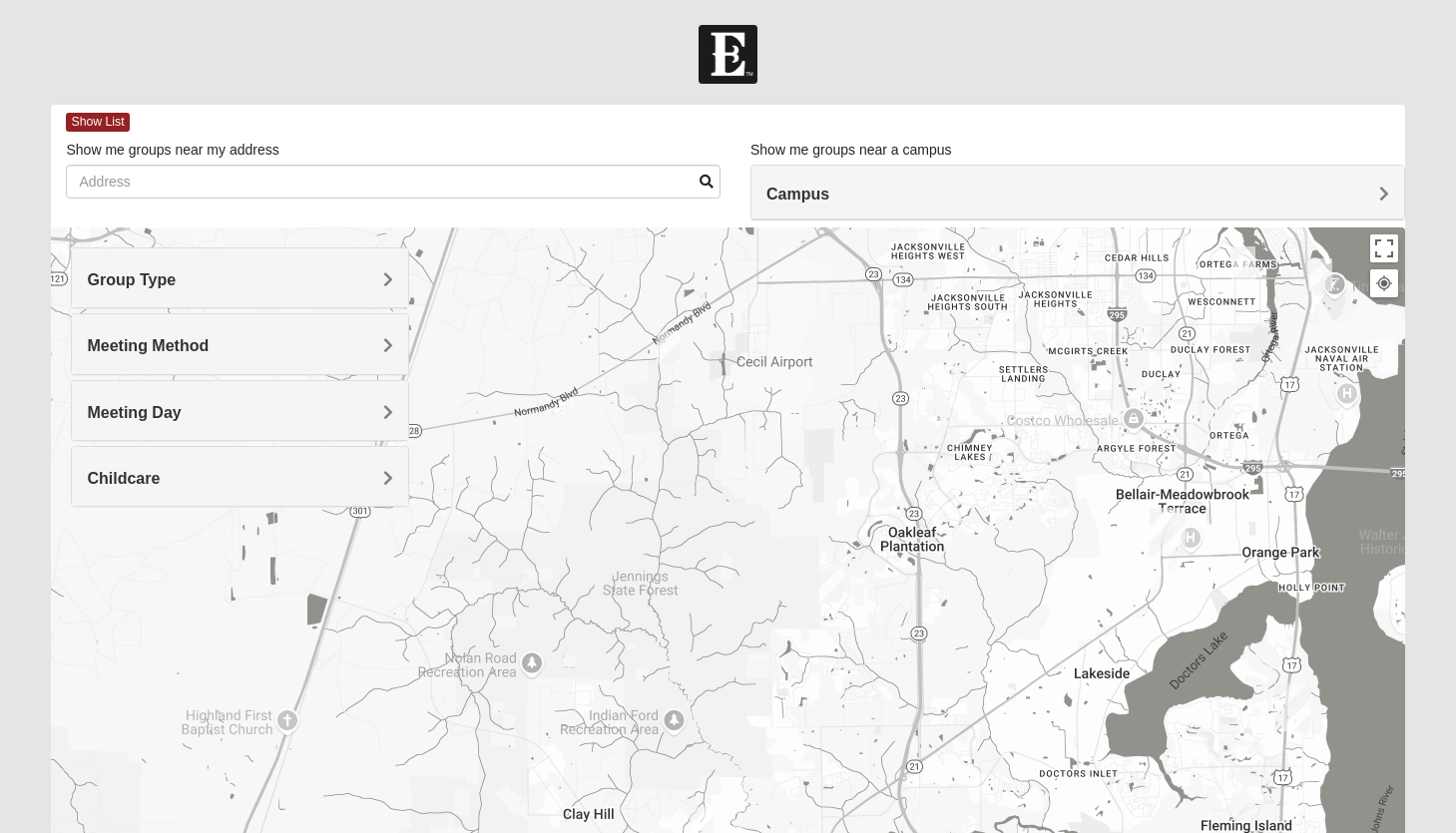 drag, startPoint x: 740, startPoint y: 513, endPoint x: 244, endPoint y: 654, distance: 515.652 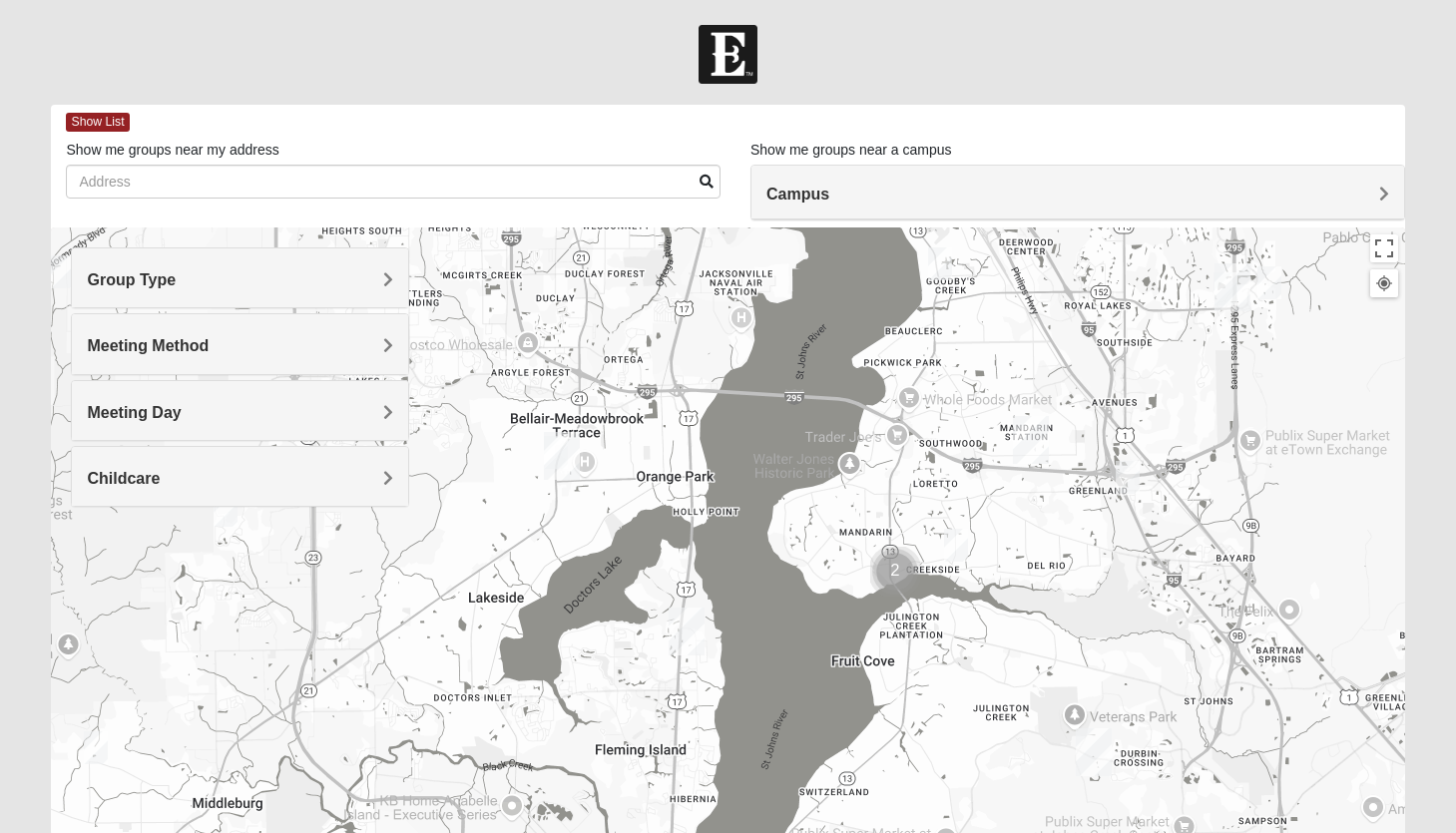 drag, startPoint x: 514, startPoint y: 593, endPoint x: 0, endPoint y: 618, distance: 514.60762 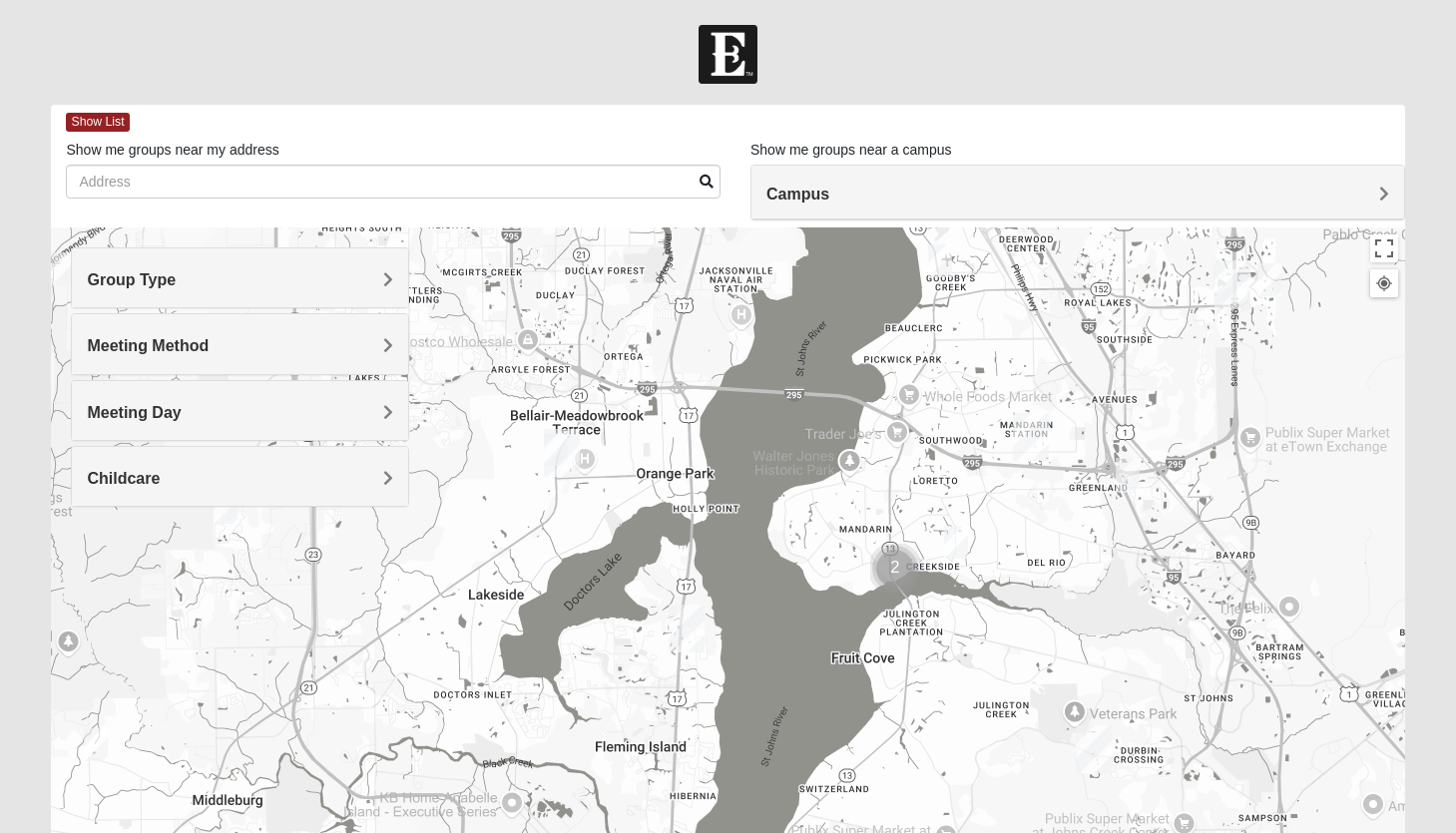 click at bounding box center (1031, 437) 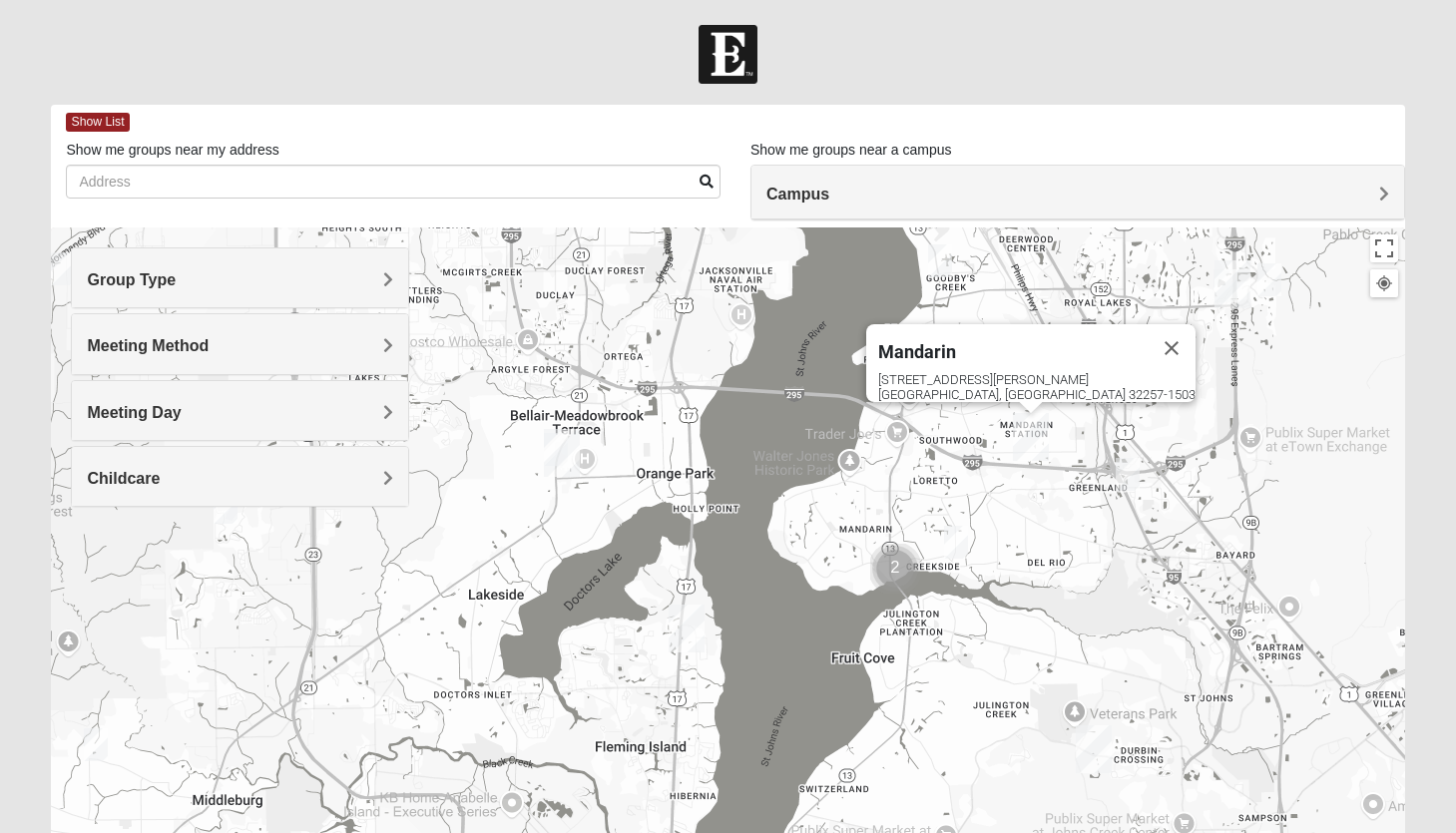 click at bounding box center (1031, 437) 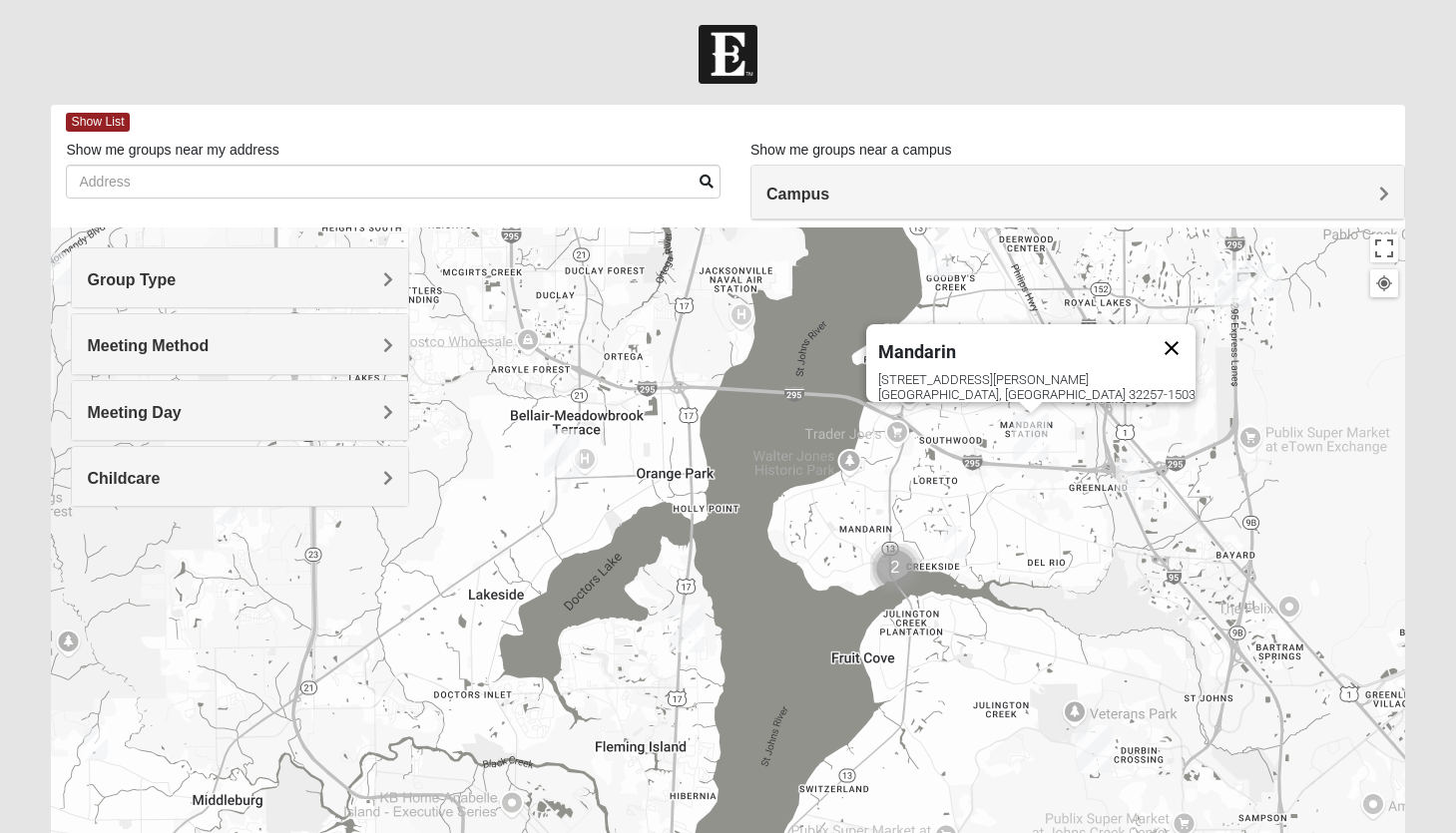 click at bounding box center [1172, 348] 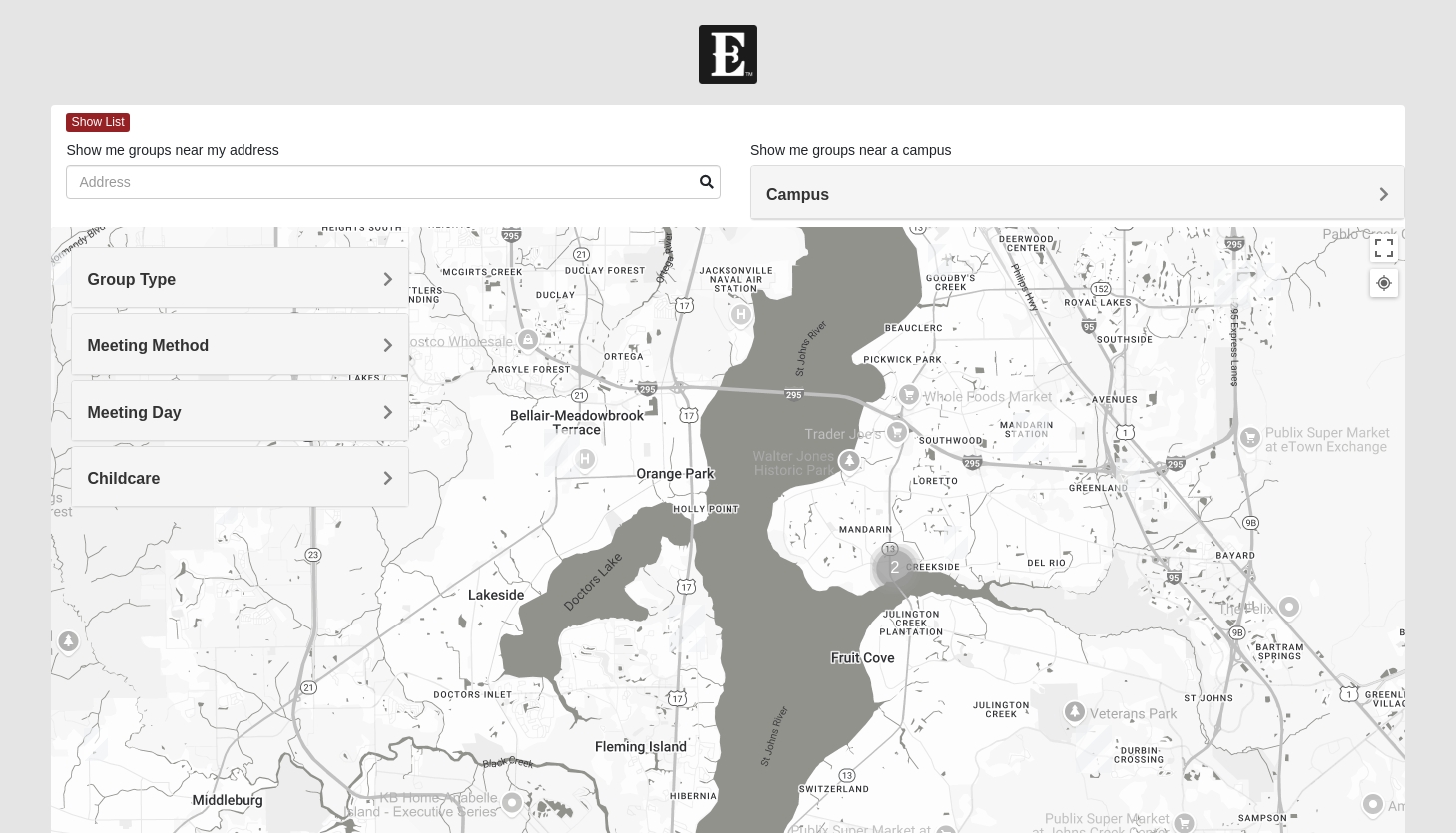 click on "Group Type" at bounding box center [240, 279] 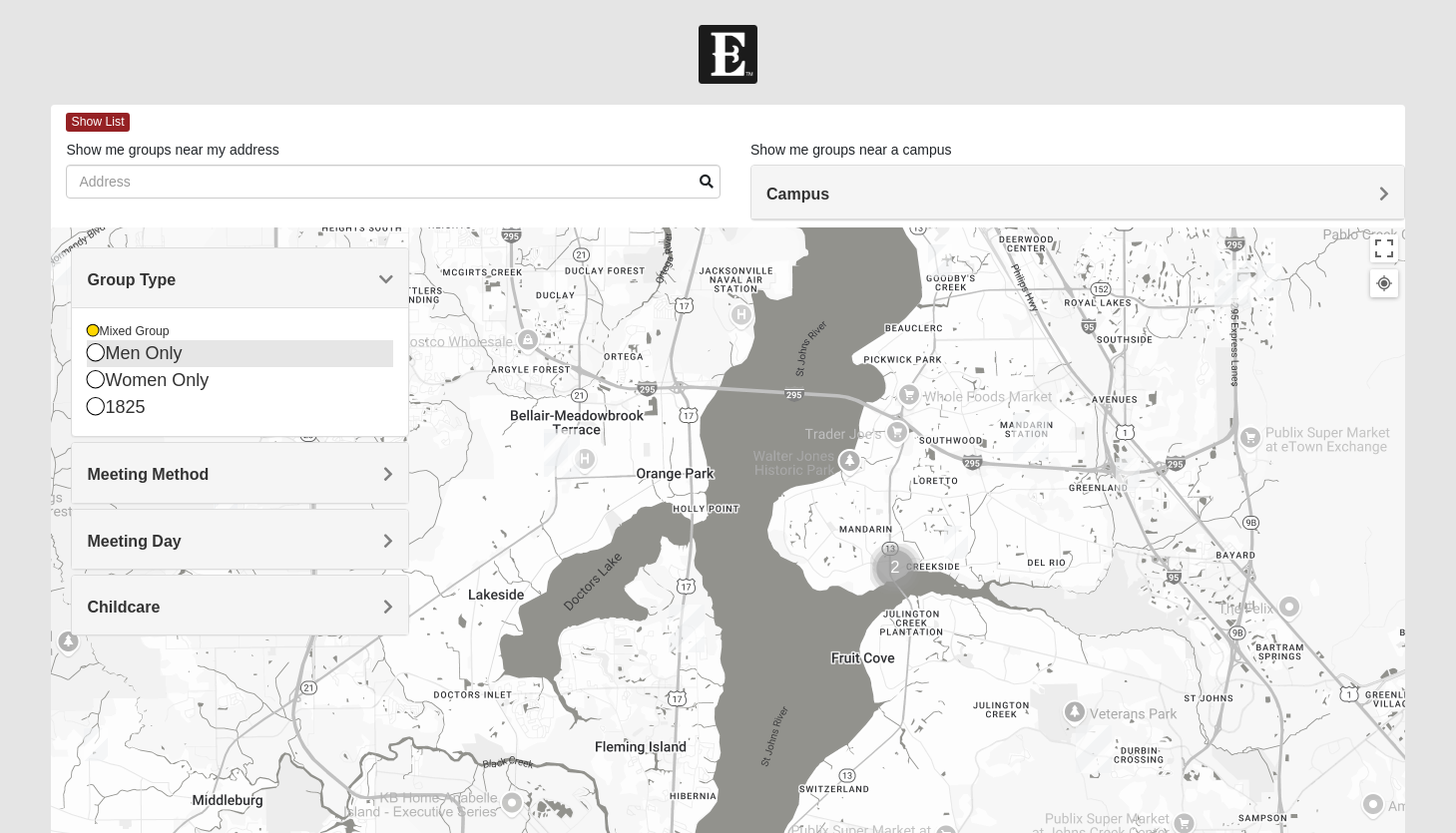 click at bounding box center [96, 352] 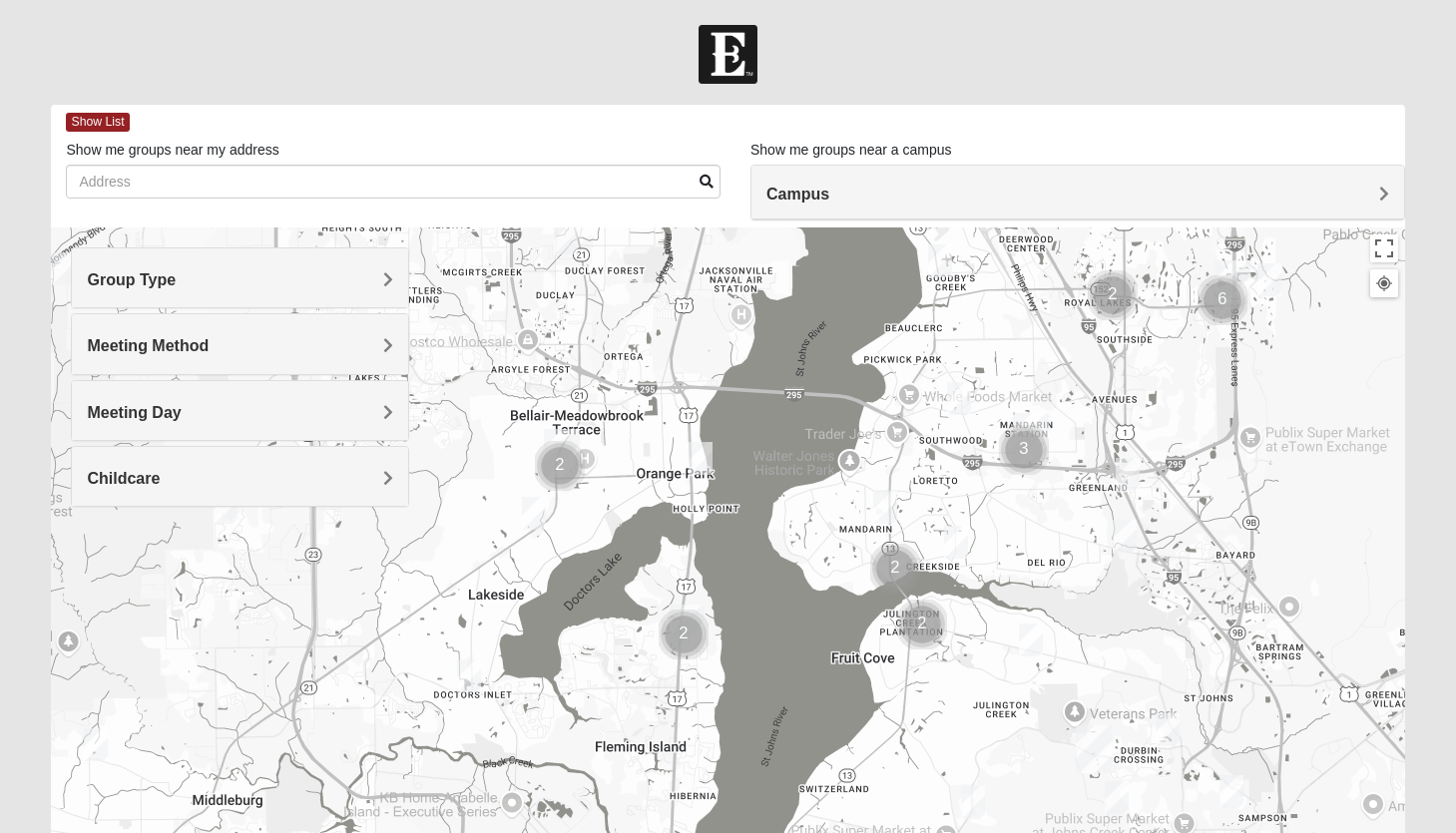 click at bounding box center (1024, 450) 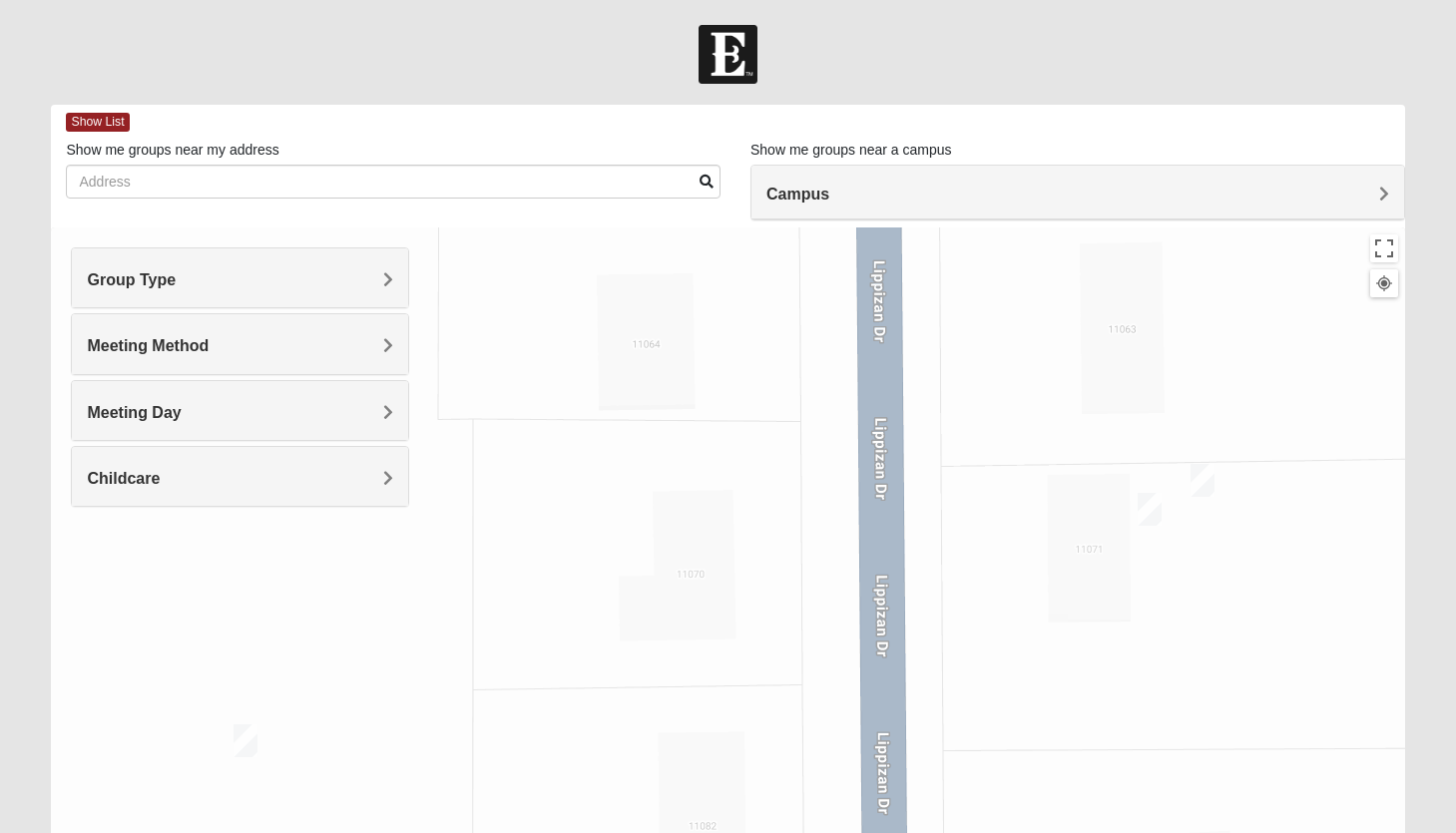 click at bounding box center (1203, 480) 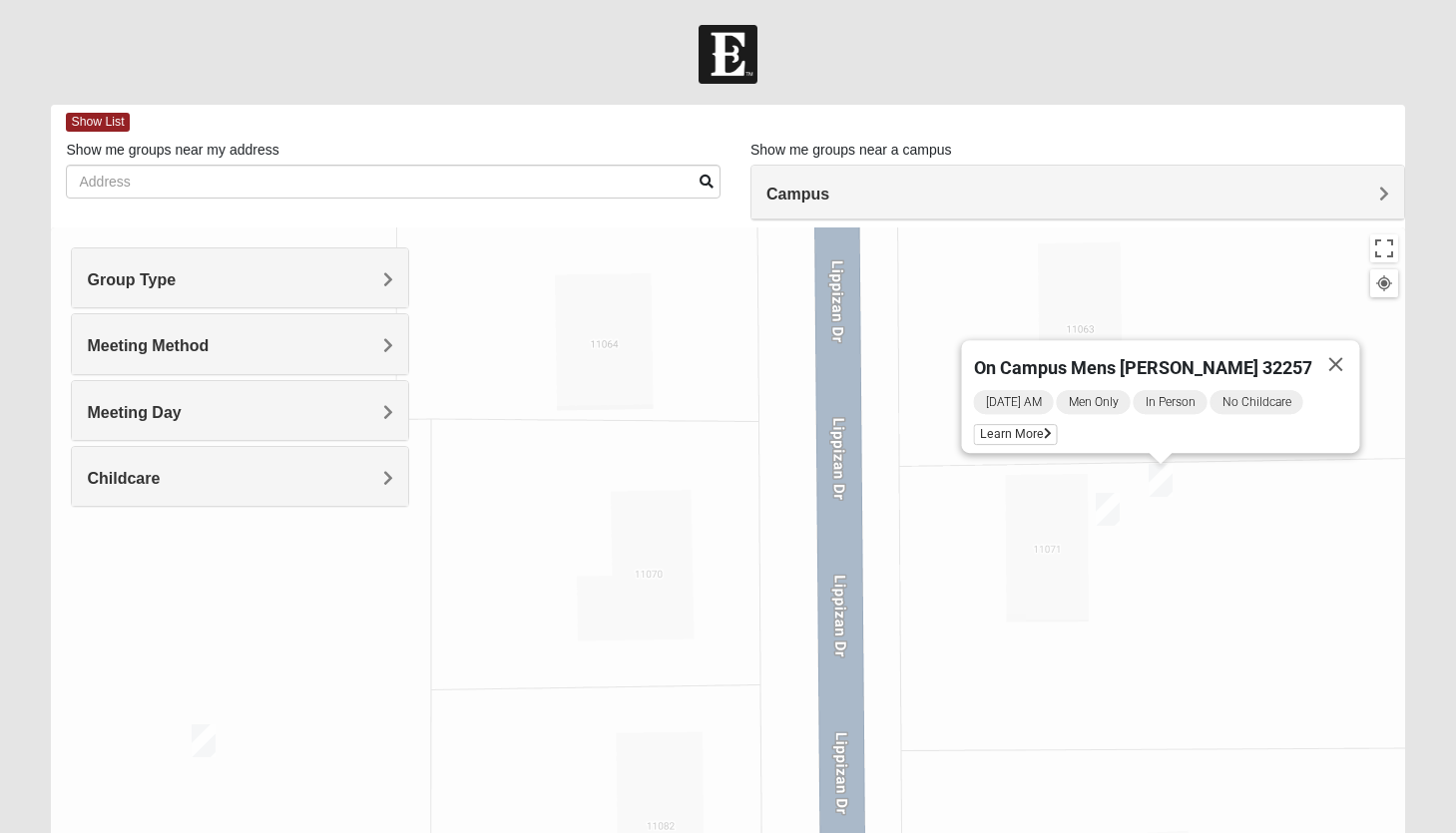 click at bounding box center (1108, 509) 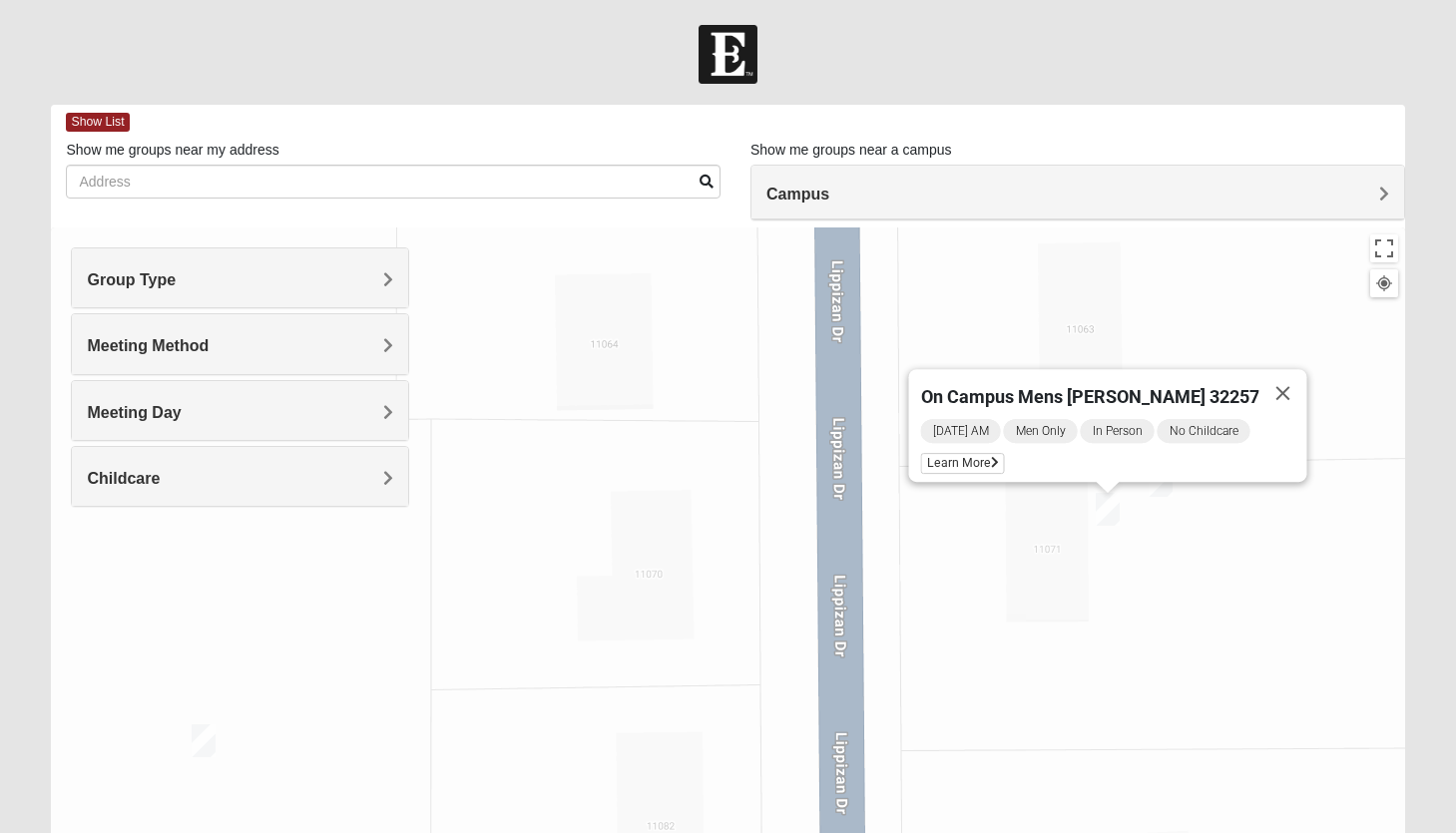 click at bounding box center (204, 740) 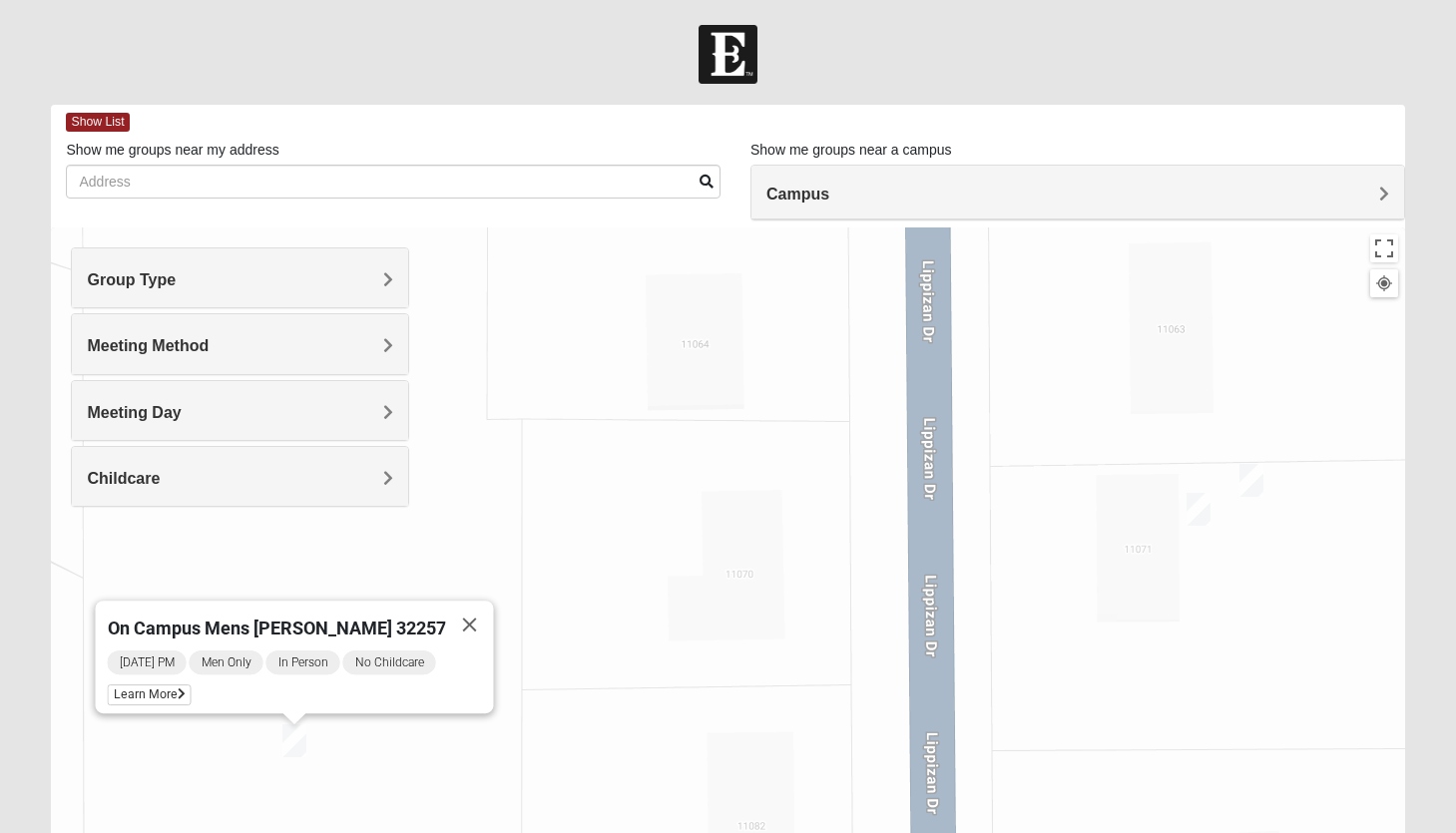 click on "Group Type" at bounding box center (240, 279) 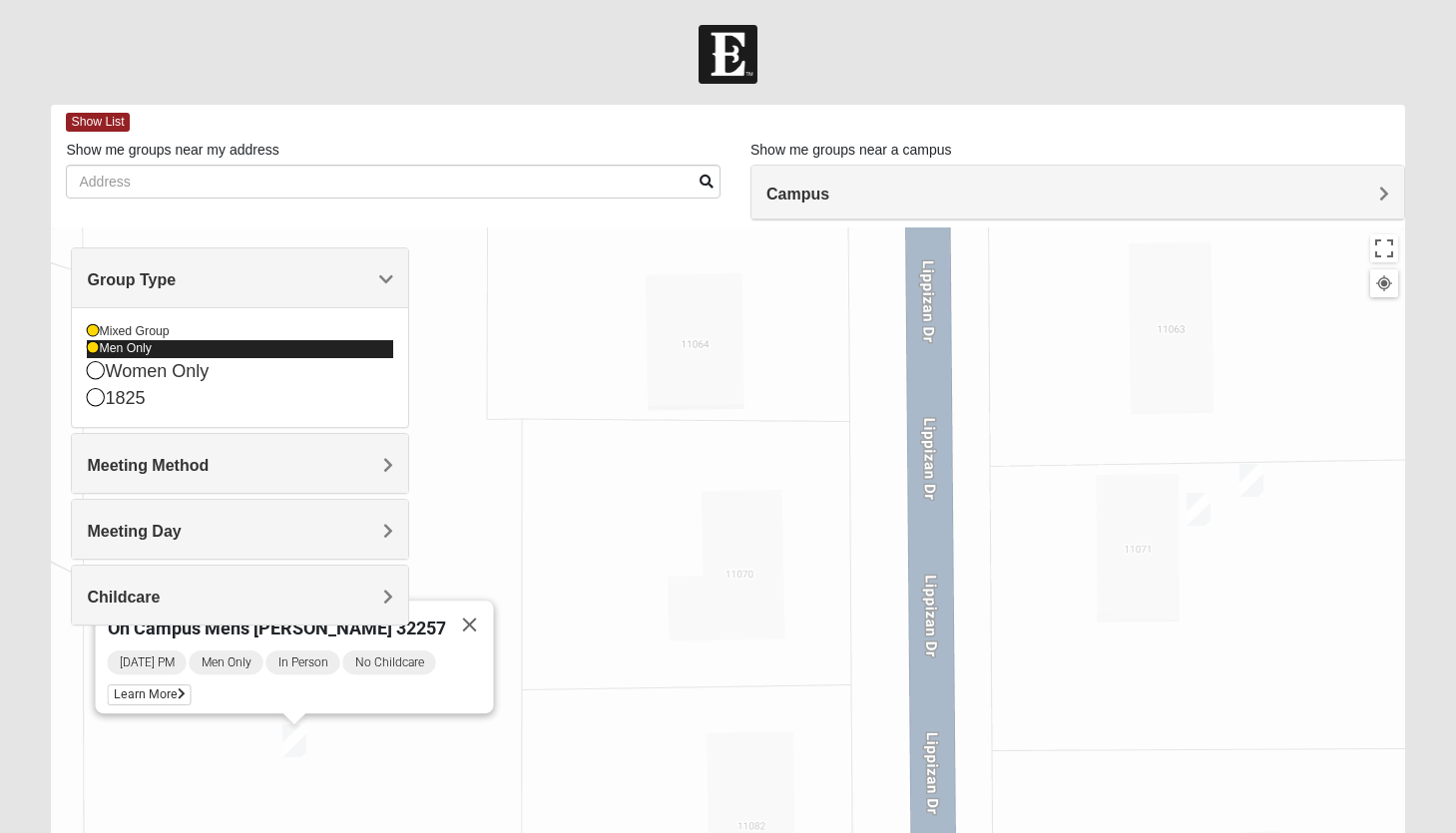 click at bounding box center [93, 348] 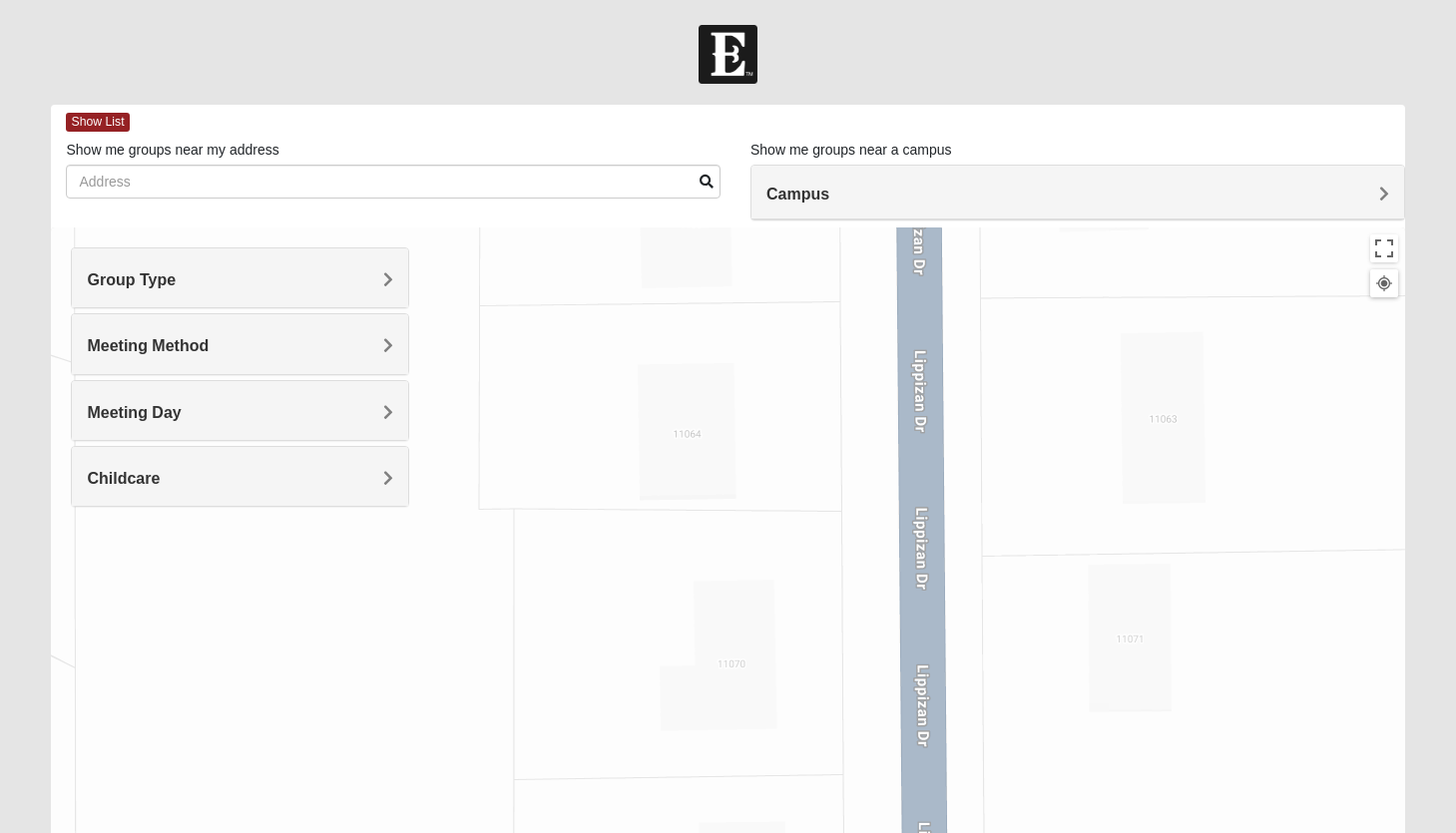 drag, startPoint x: 800, startPoint y: 540, endPoint x: 792, endPoint y: 632, distance: 92.34717 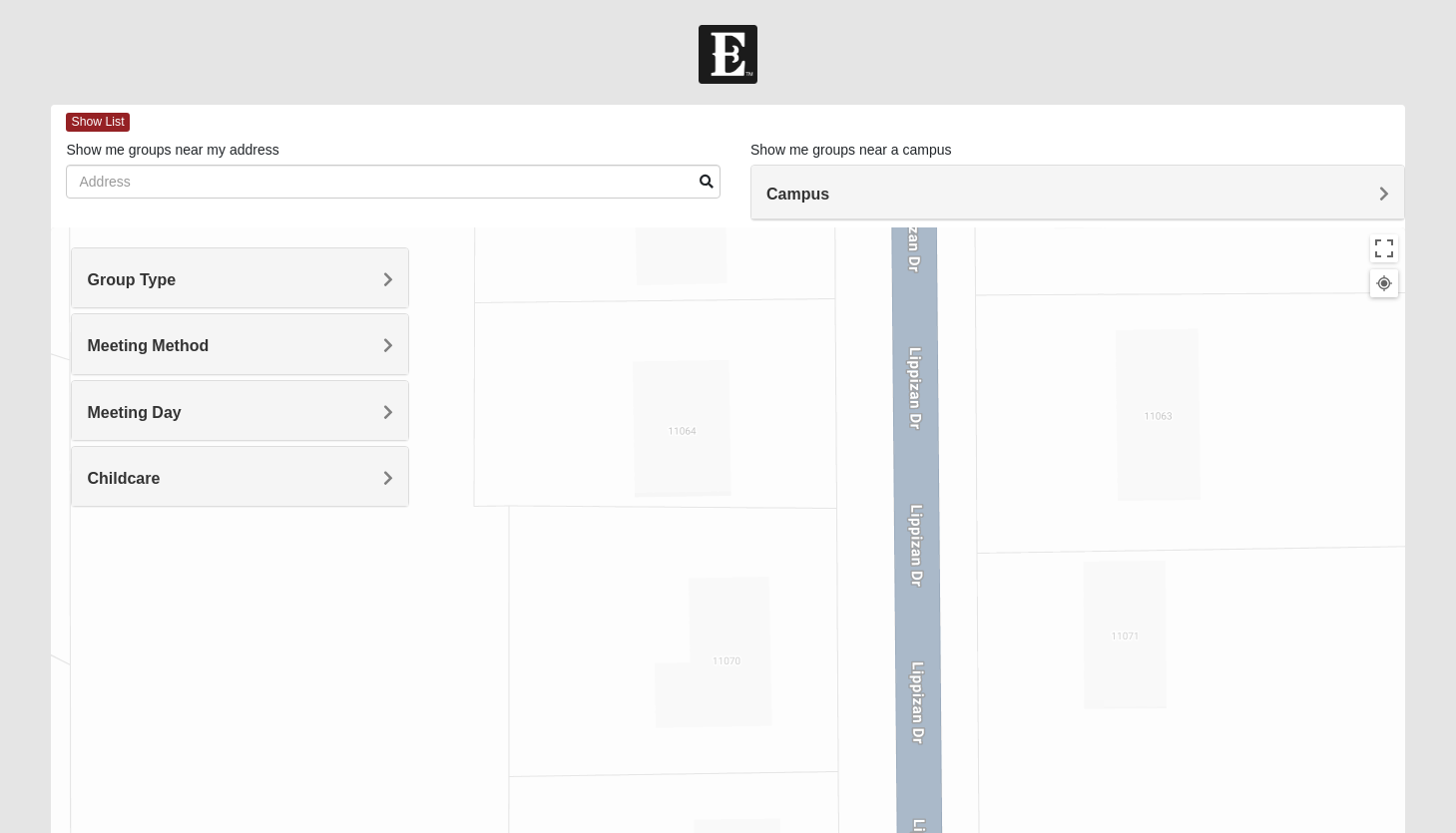 click at bounding box center [728, 626] 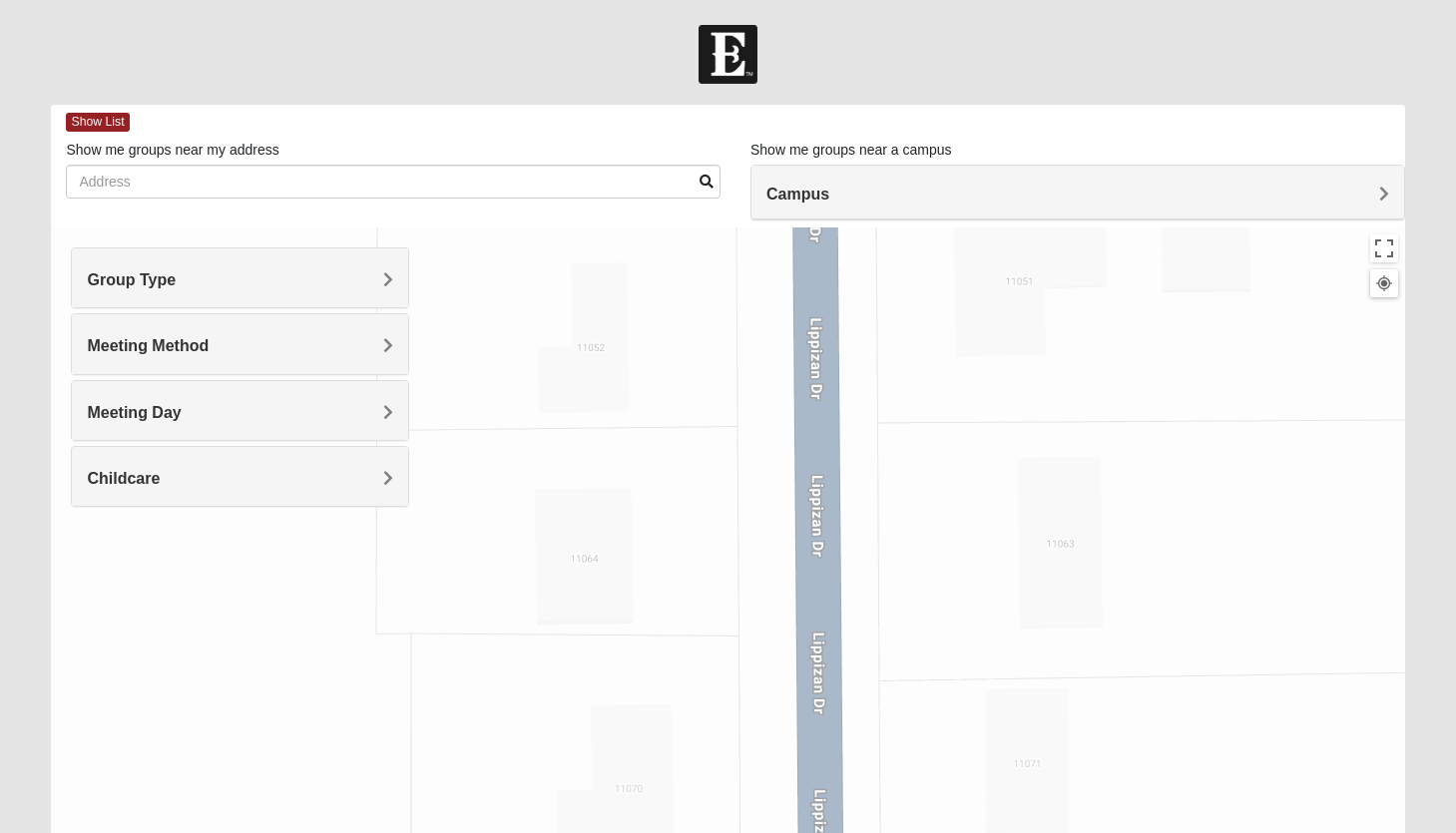 drag, startPoint x: 785, startPoint y: 626, endPoint x: 684, endPoint y: 758, distance: 166.2077 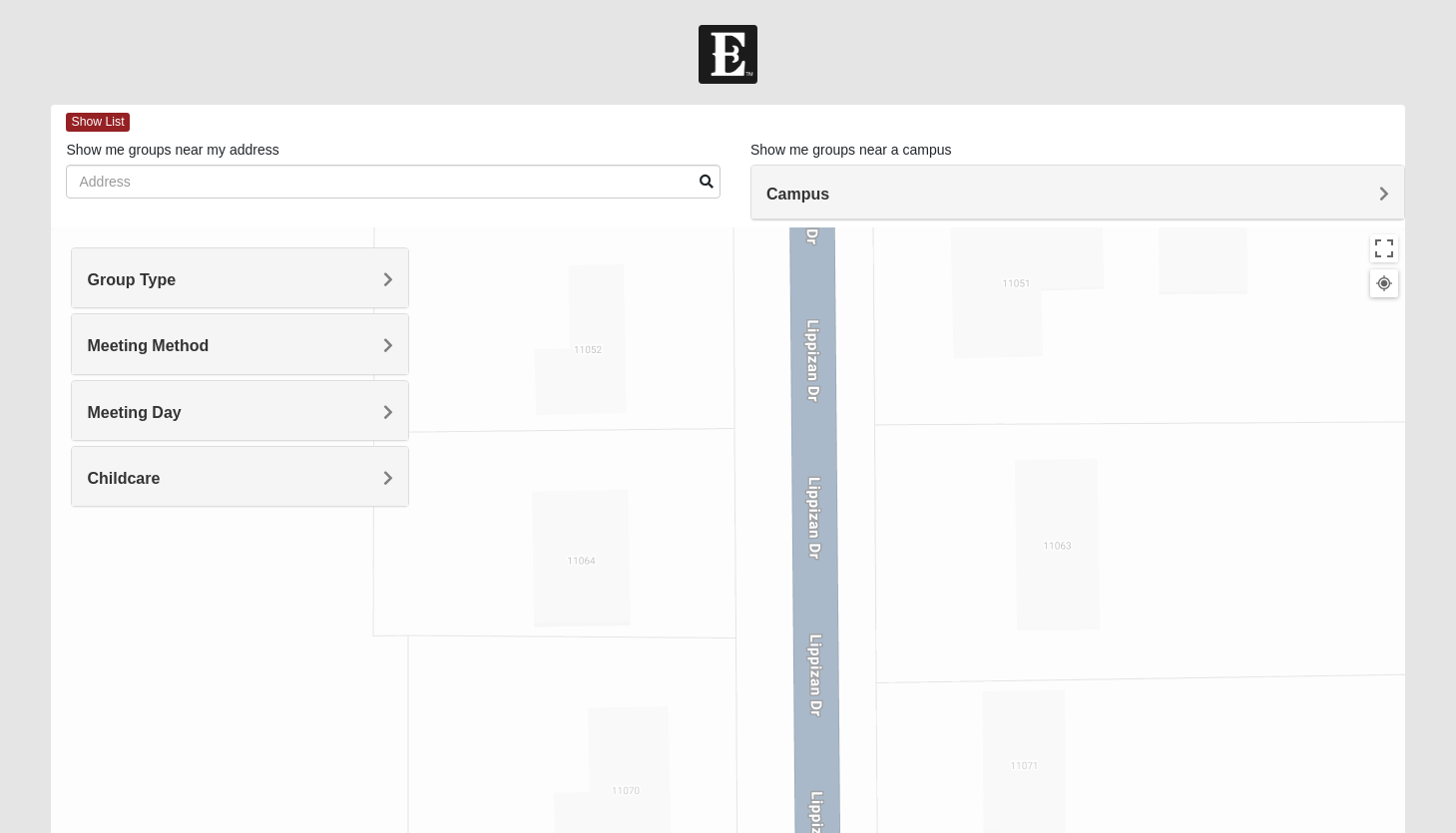 click at bounding box center (728, 626) 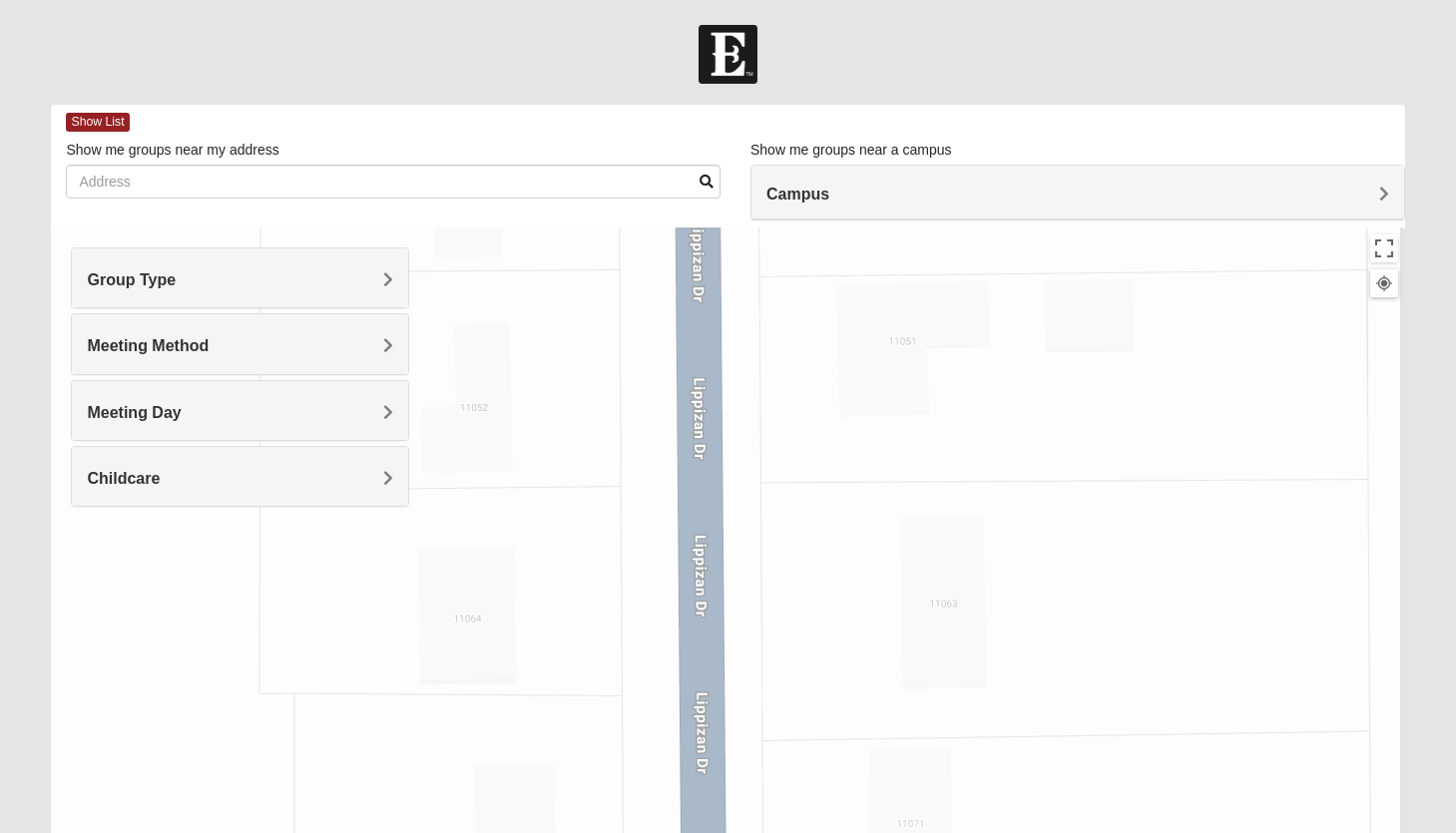 drag, startPoint x: 946, startPoint y: 497, endPoint x: 764, endPoint y: 619, distance: 219.10728 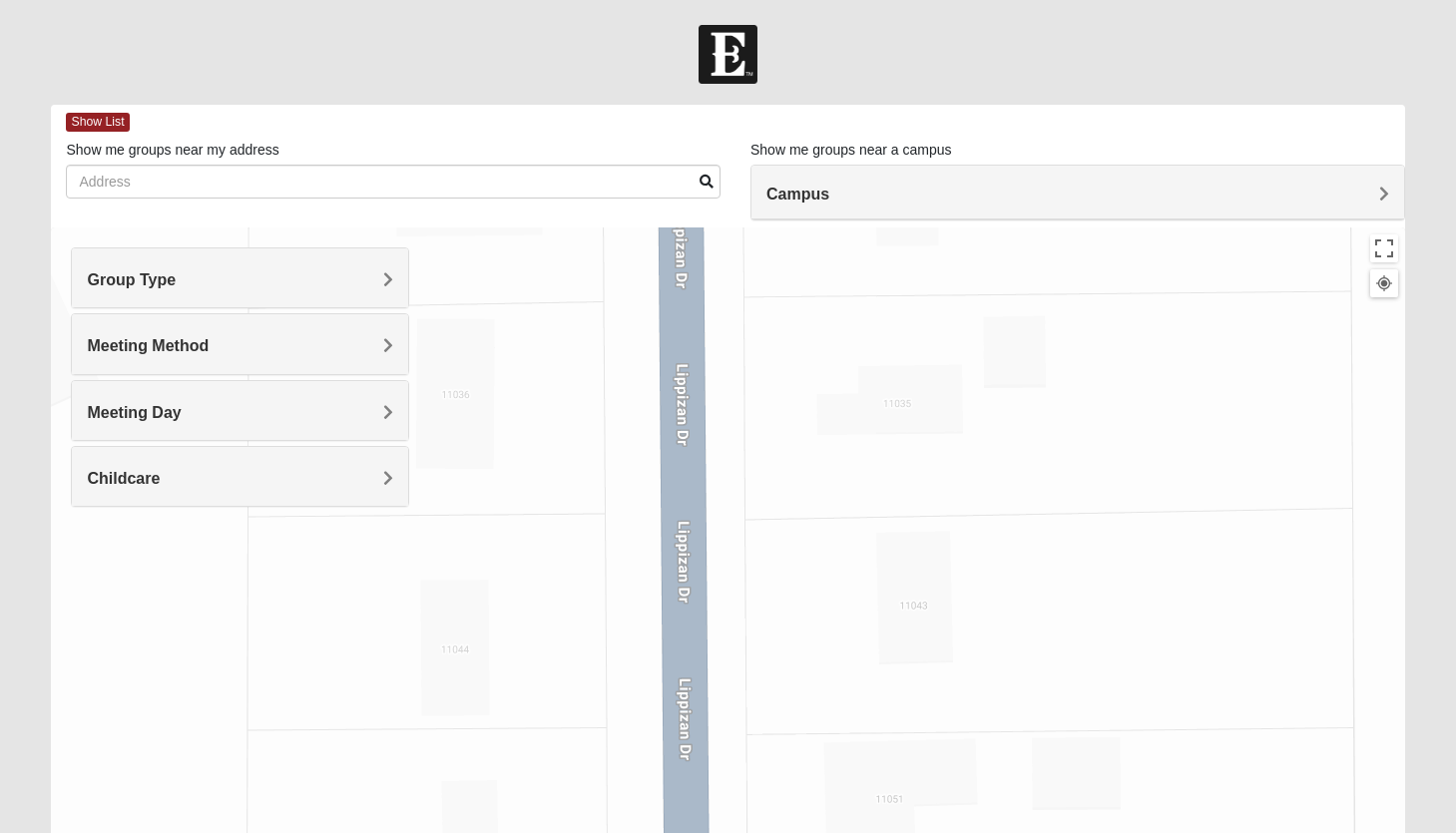drag, startPoint x: 905, startPoint y: 492, endPoint x: 1047, endPoint y: 835, distance: 371.23173 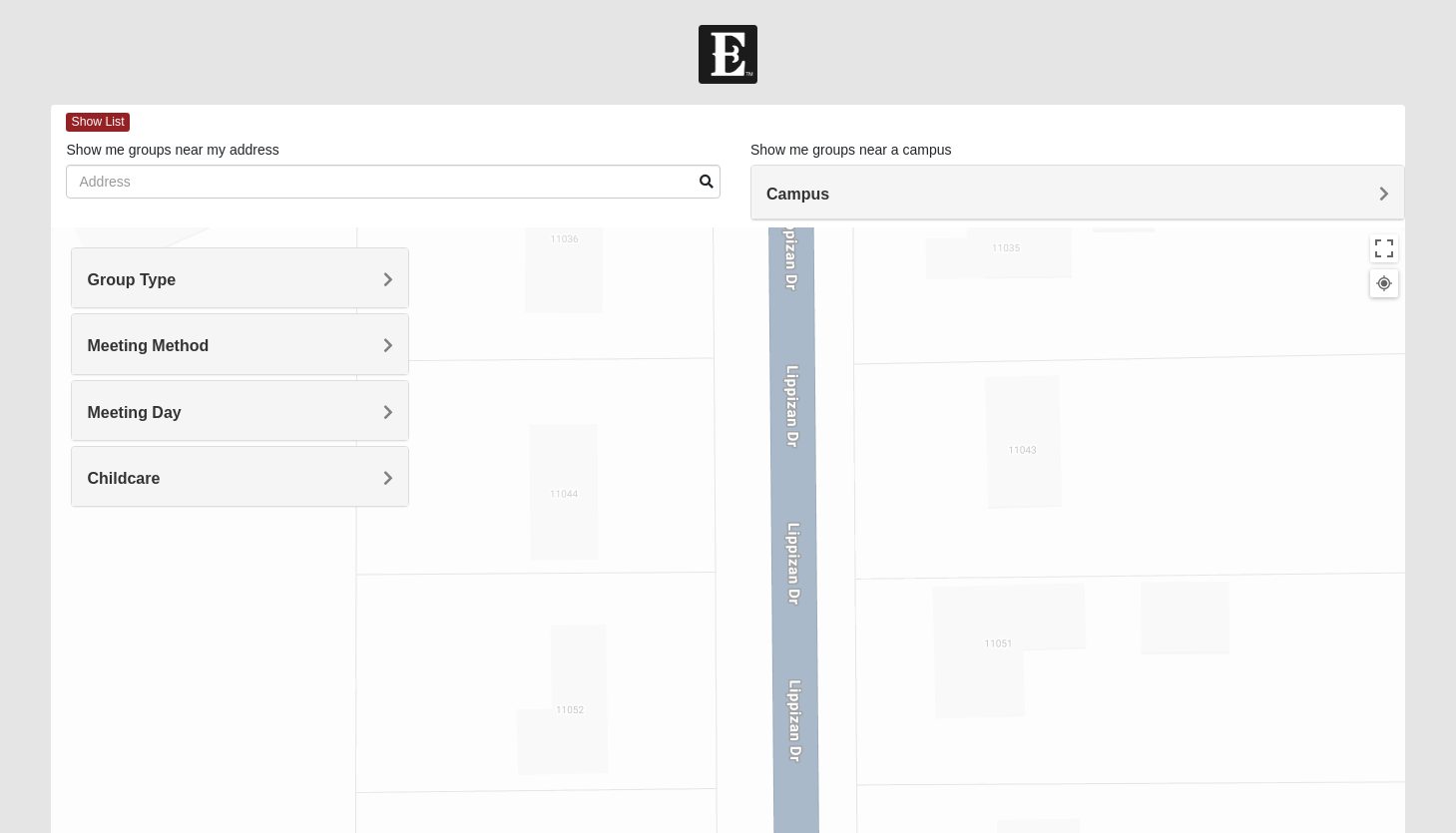 drag, startPoint x: 835, startPoint y: 469, endPoint x: 923, endPoint y: 164, distance: 317.44133 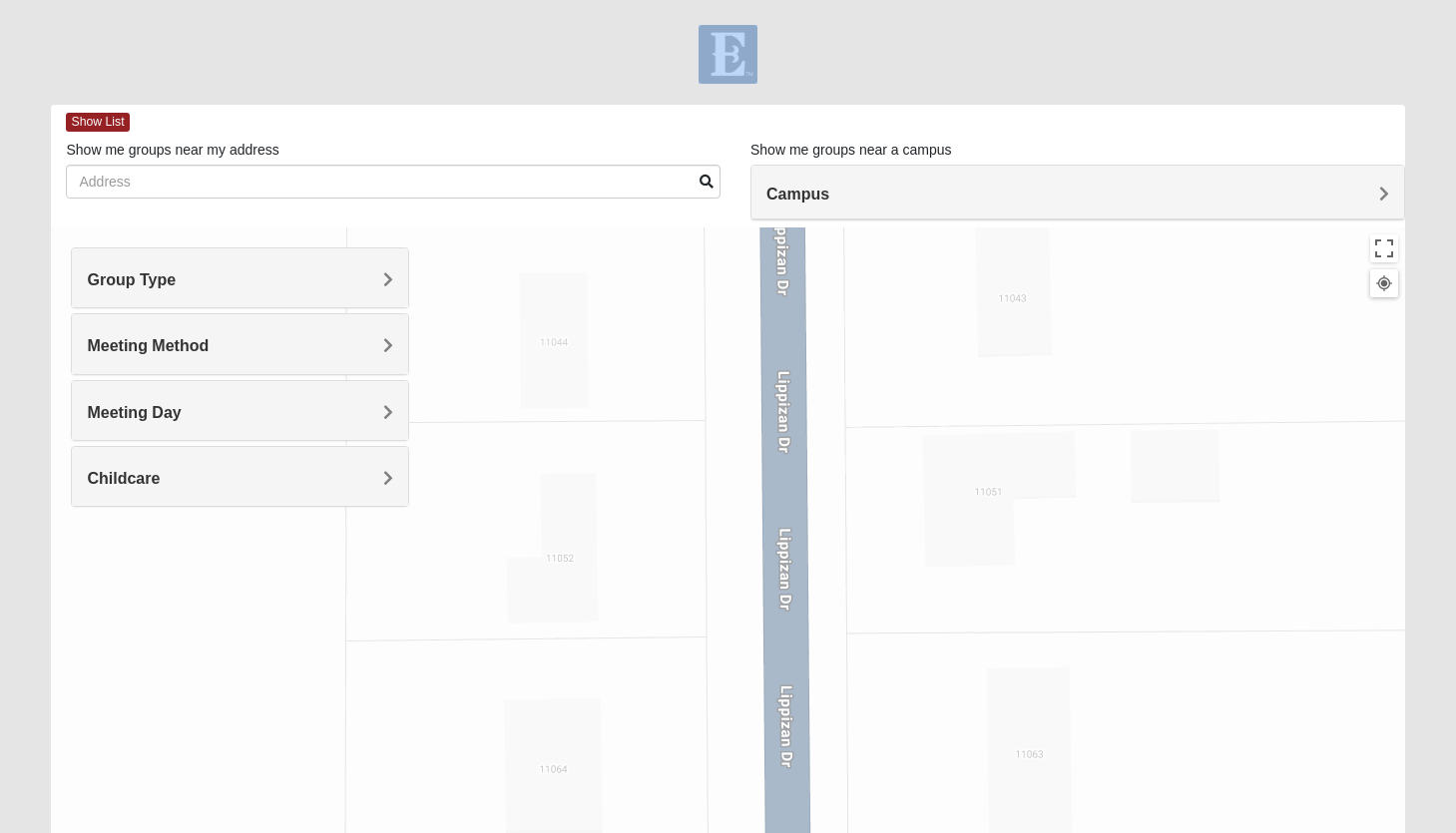 drag, startPoint x: 916, startPoint y: 125, endPoint x: 916, endPoint y: -6, distance: 131 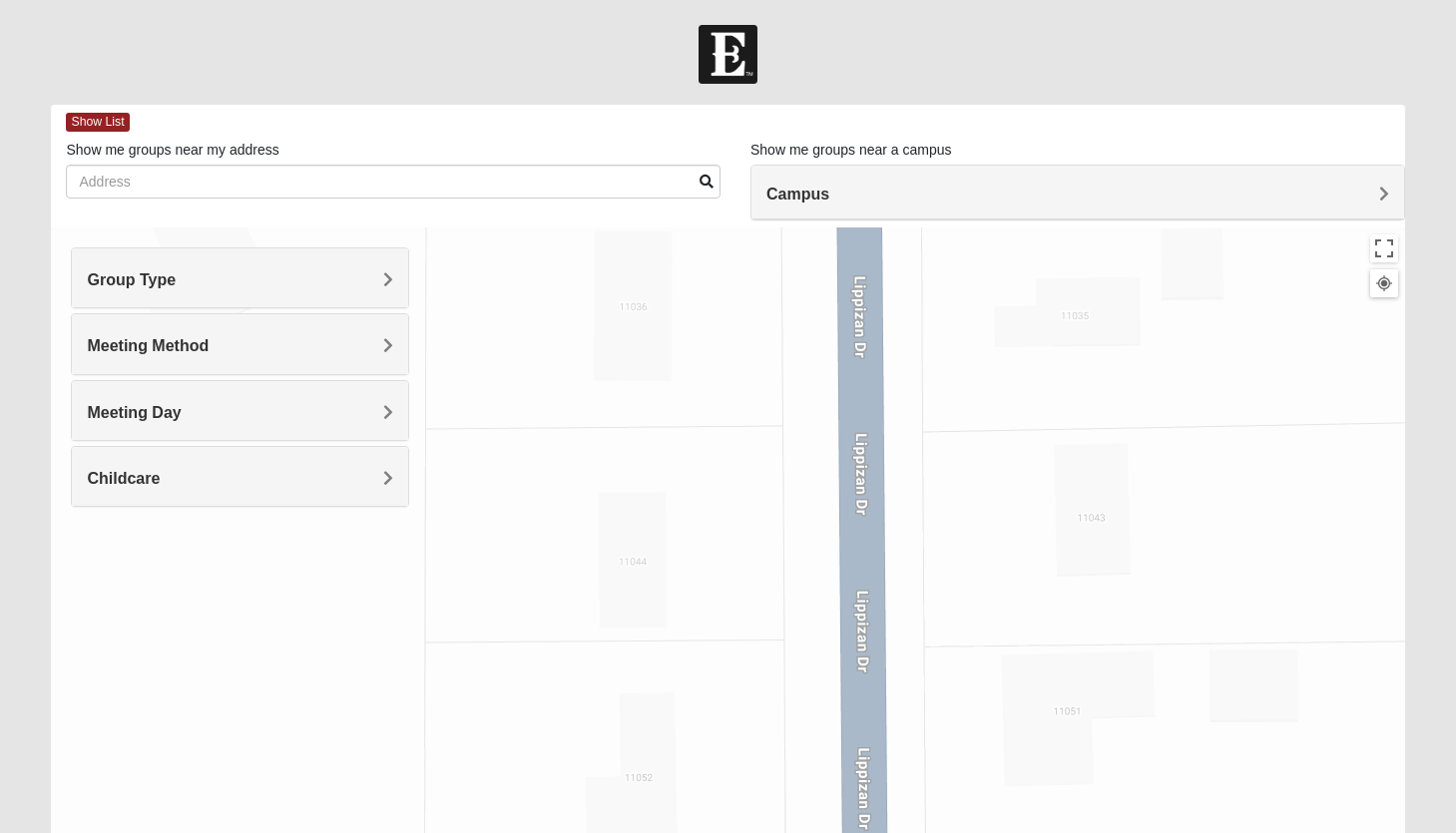 drag, startPoint x: 902, startPoint y: 380, endPoint x: 782, endPoint y: 724, distance: 364.32952 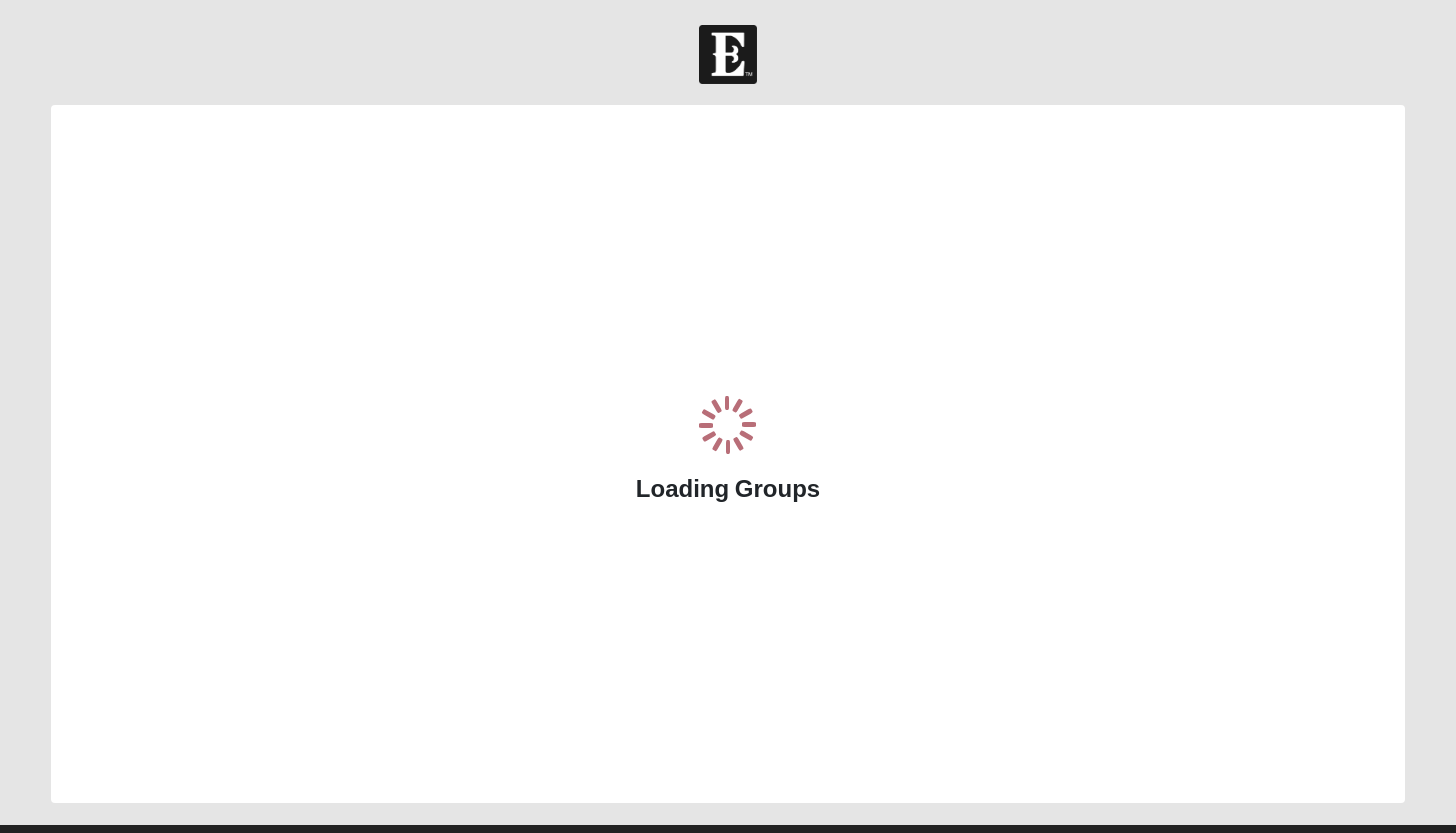 scroll, scrollTop: 0, scrollLeft: 0, axis: both 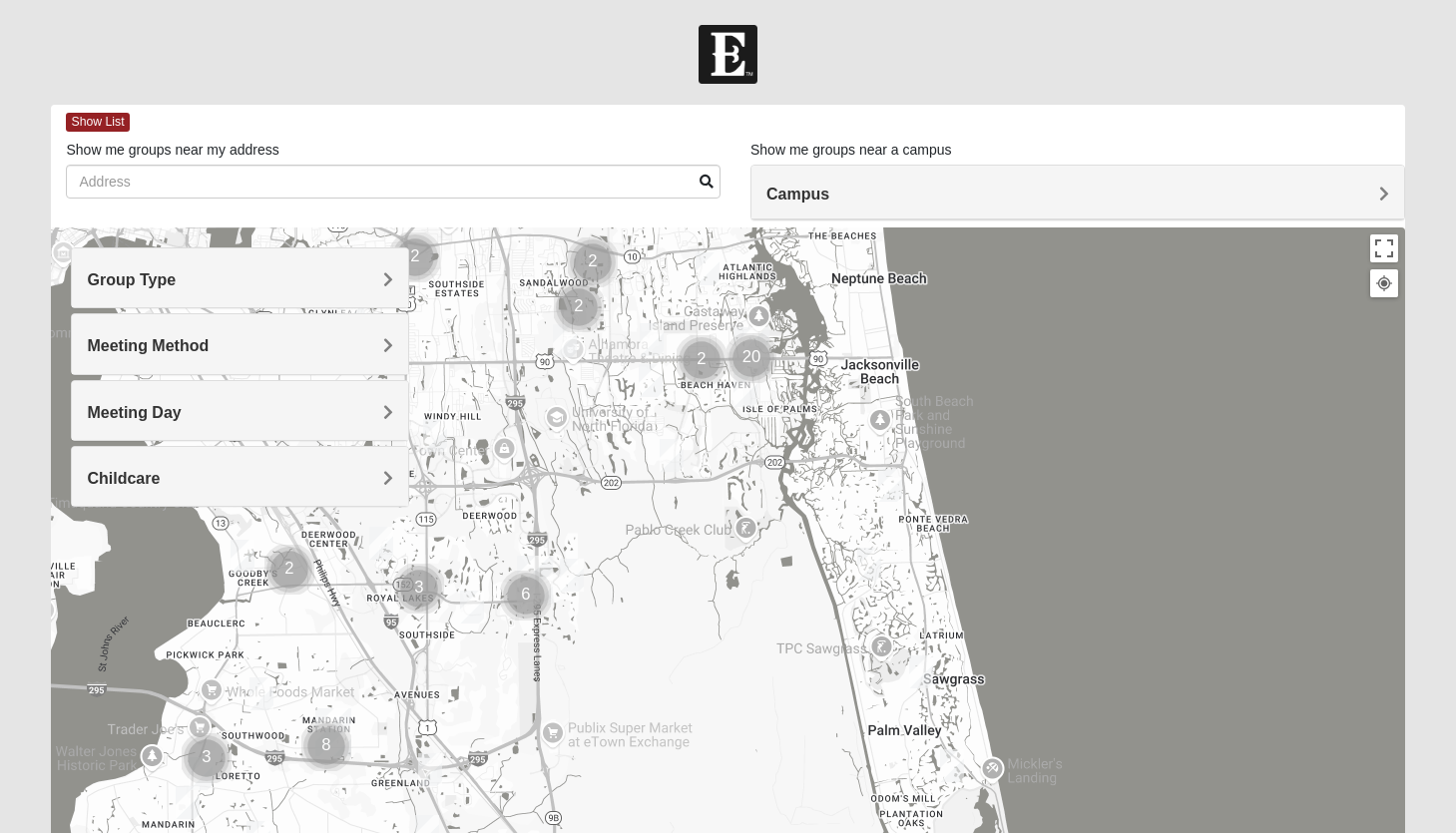 drag, startPoint x: 509, startPoint y: 741, endPoint x: 531, endPoint y: 475, distance: 266.90822 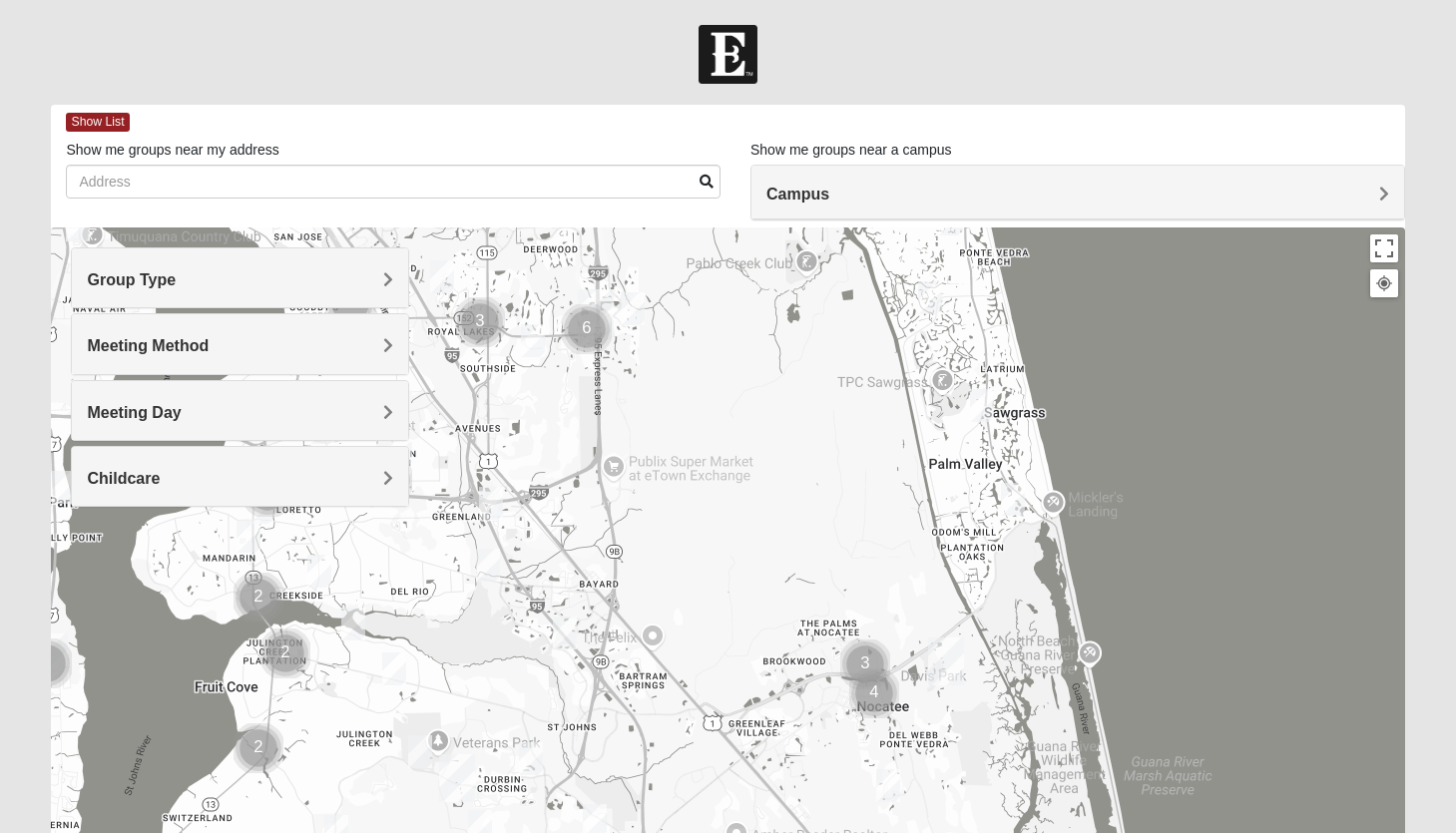 drag, startPoint x: 531, startPoint y: 666, endPoint x: 590, endPoint y: 404, distance: 268.56098 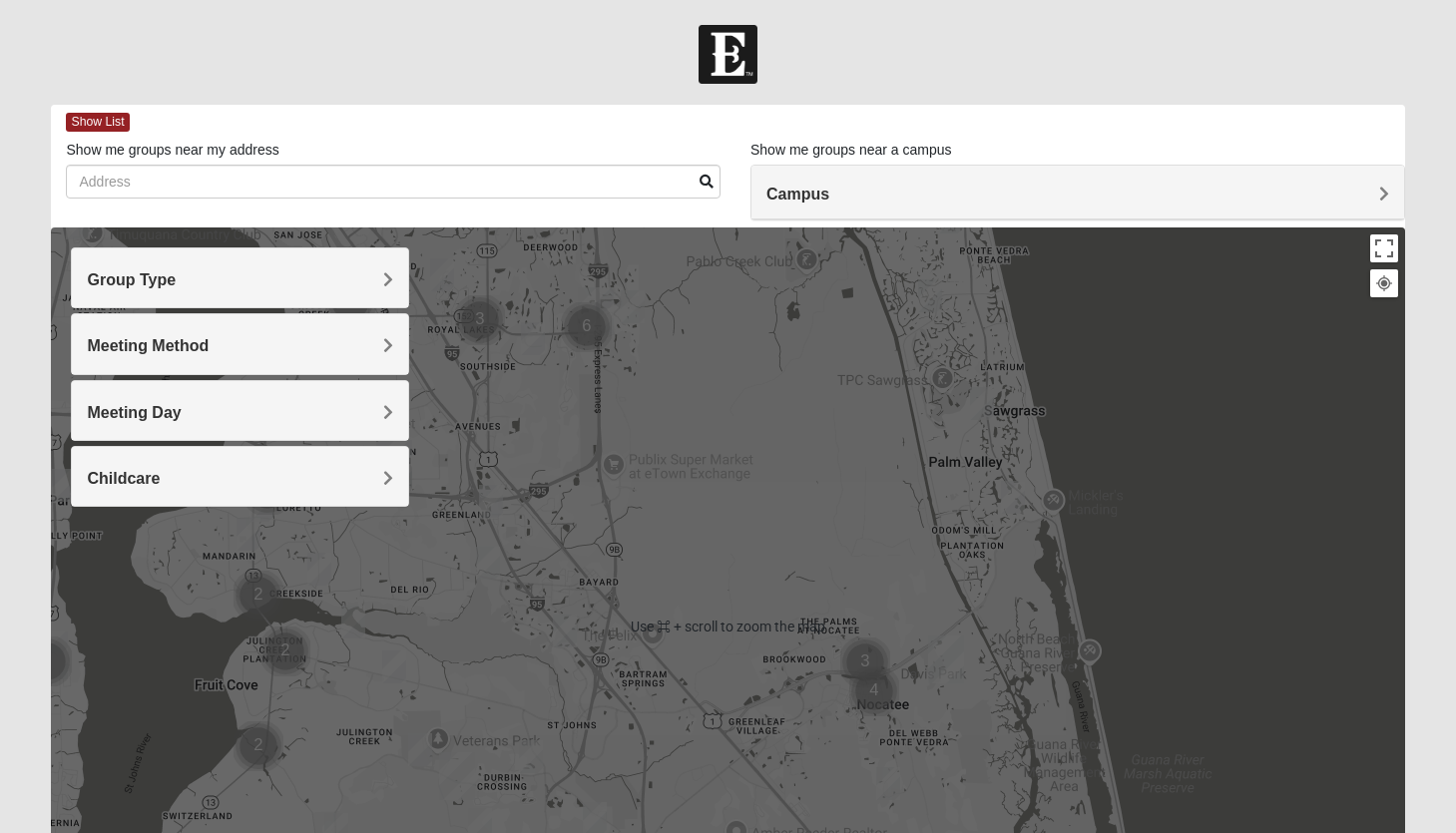 scroll, scrollTop: 0, scrollLeft: 0, axis: both 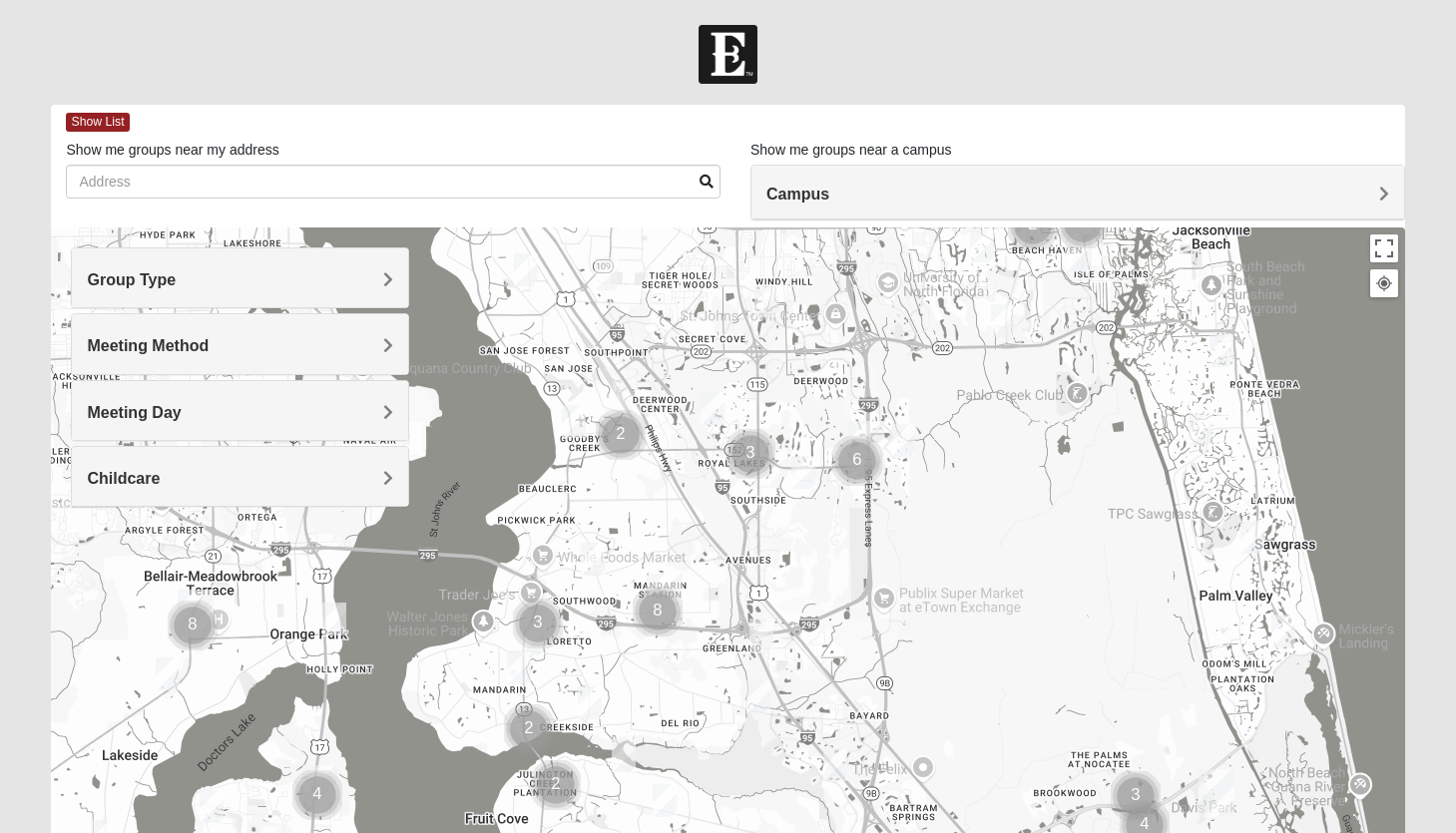drag, startPoint x: 641, startPoint y: 457, endPoint x: 909, endPoint y: 590, distance: 299.1872 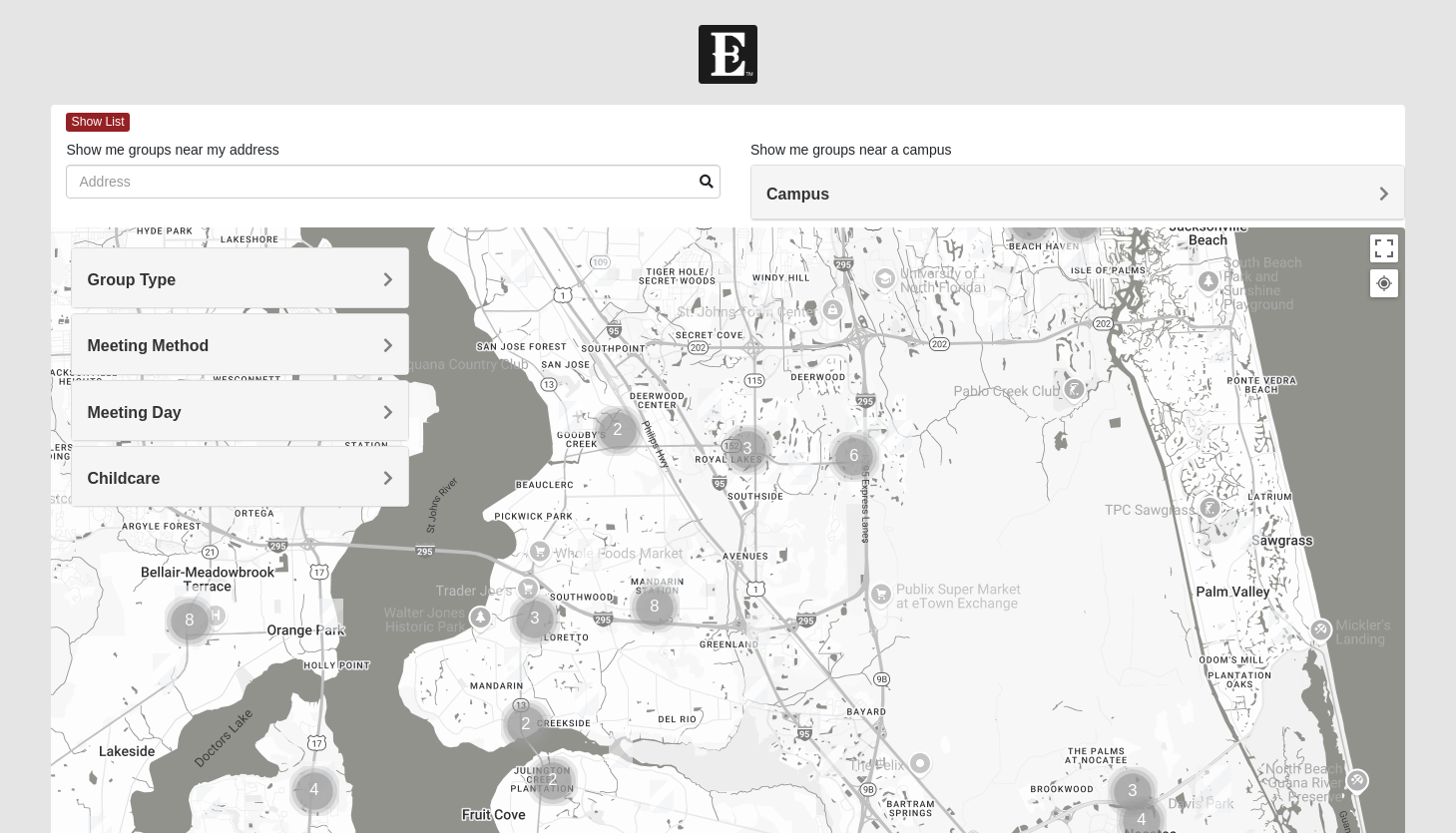click at bounding box center (655, 608) 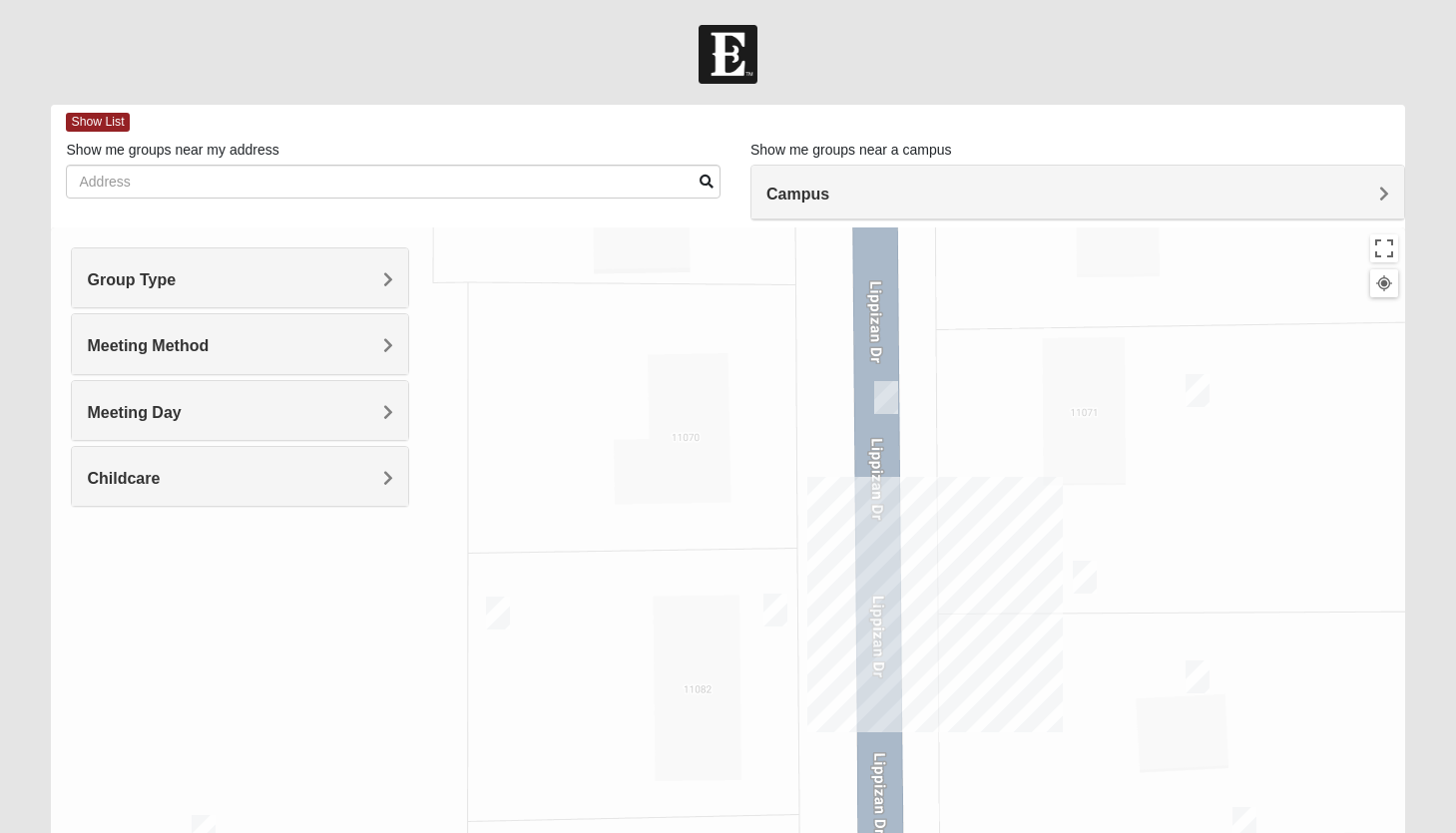 click at bounding box center (886, 397) 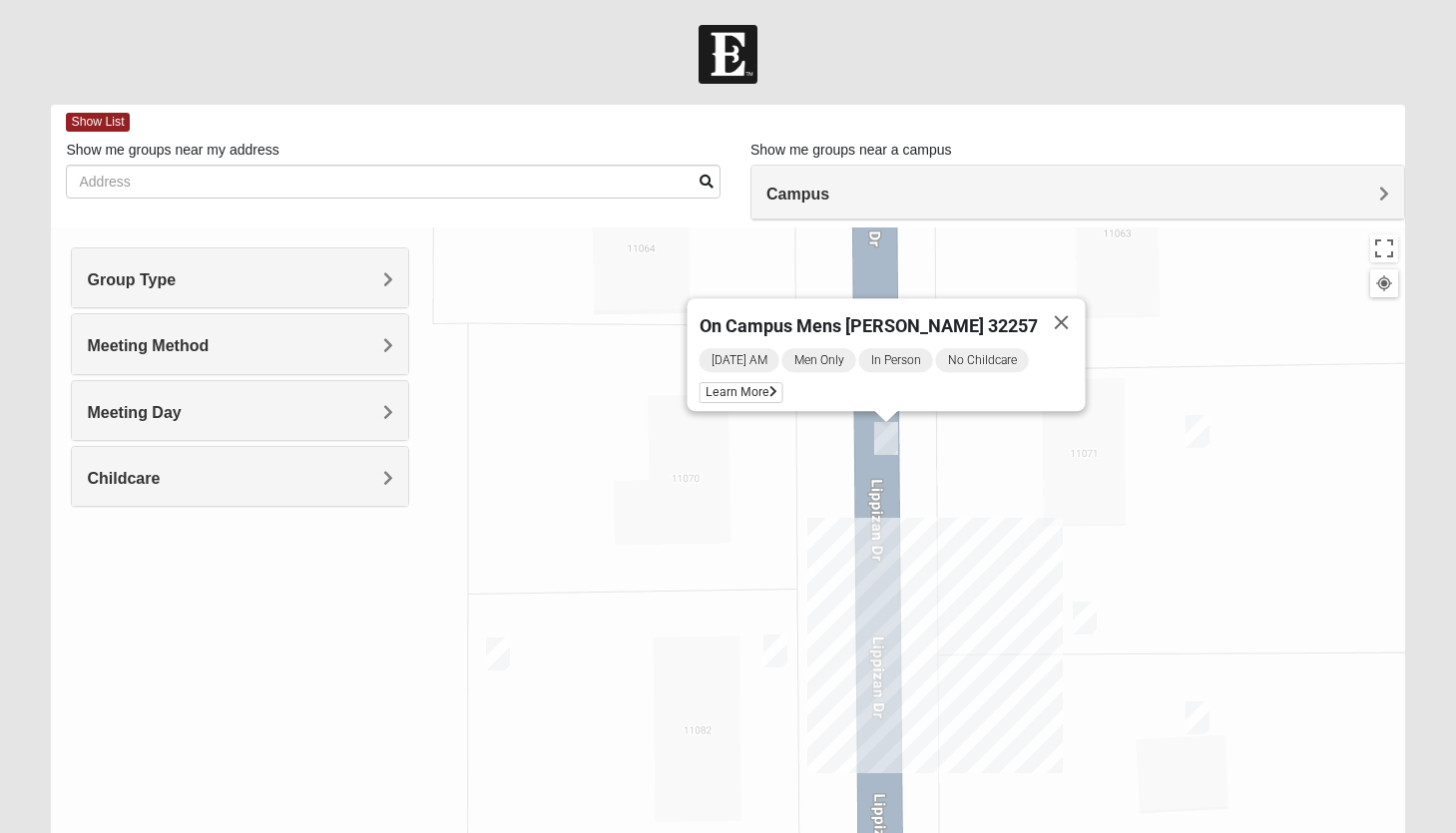 click at bounding box center [1198, 431] 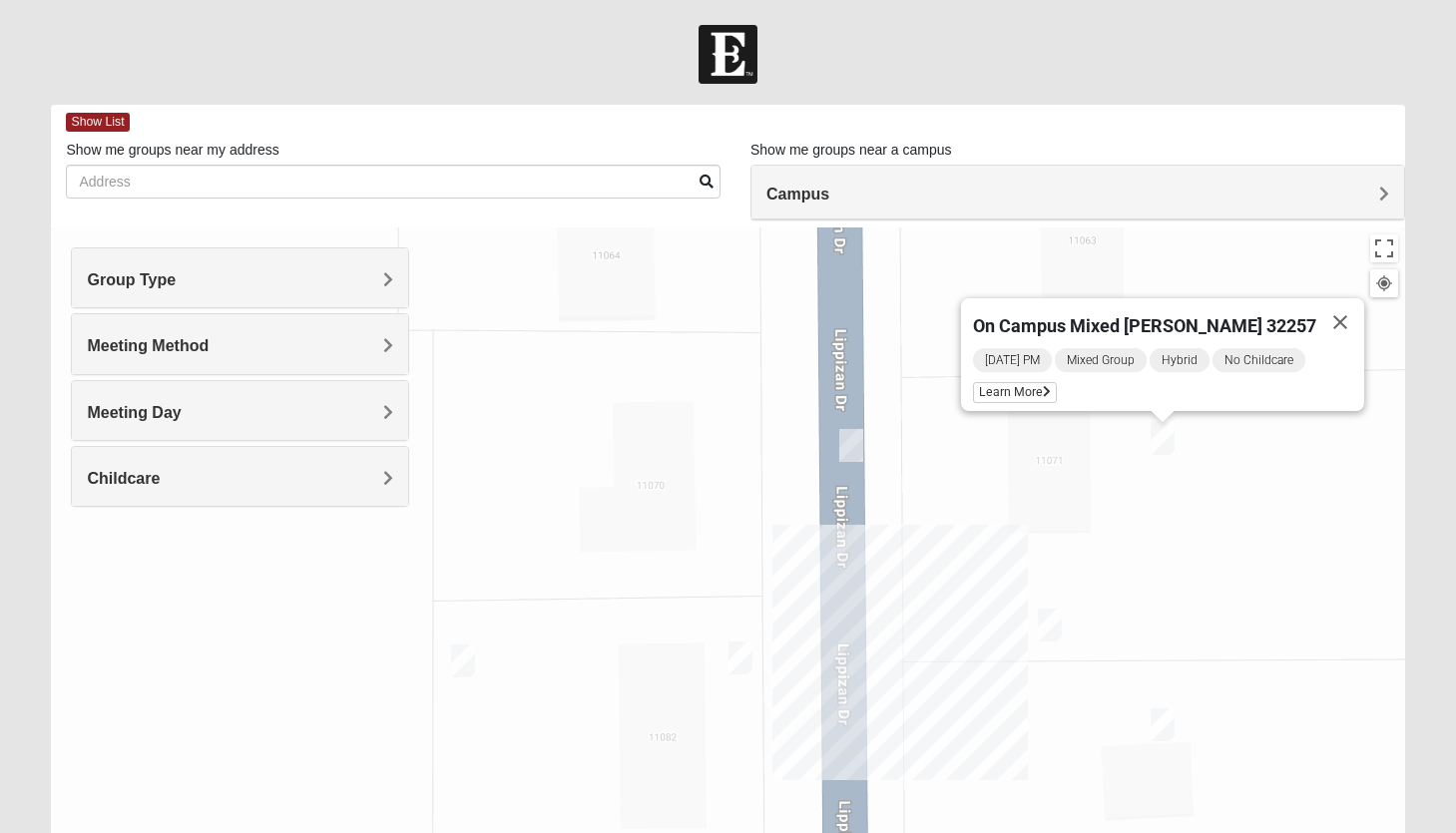 click at bounding box center (1050, 625) 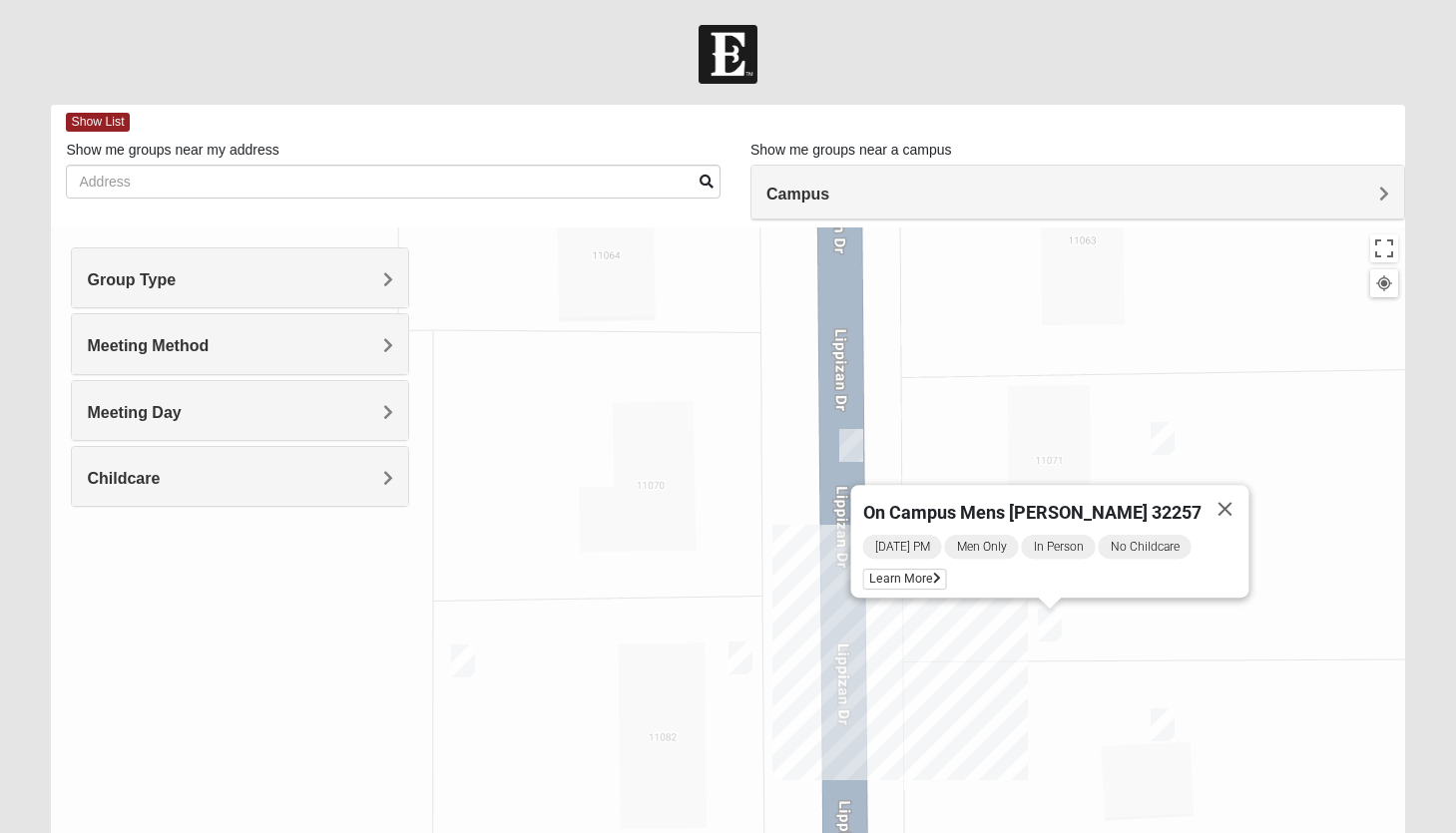 click at bounding box center [1163, 724] 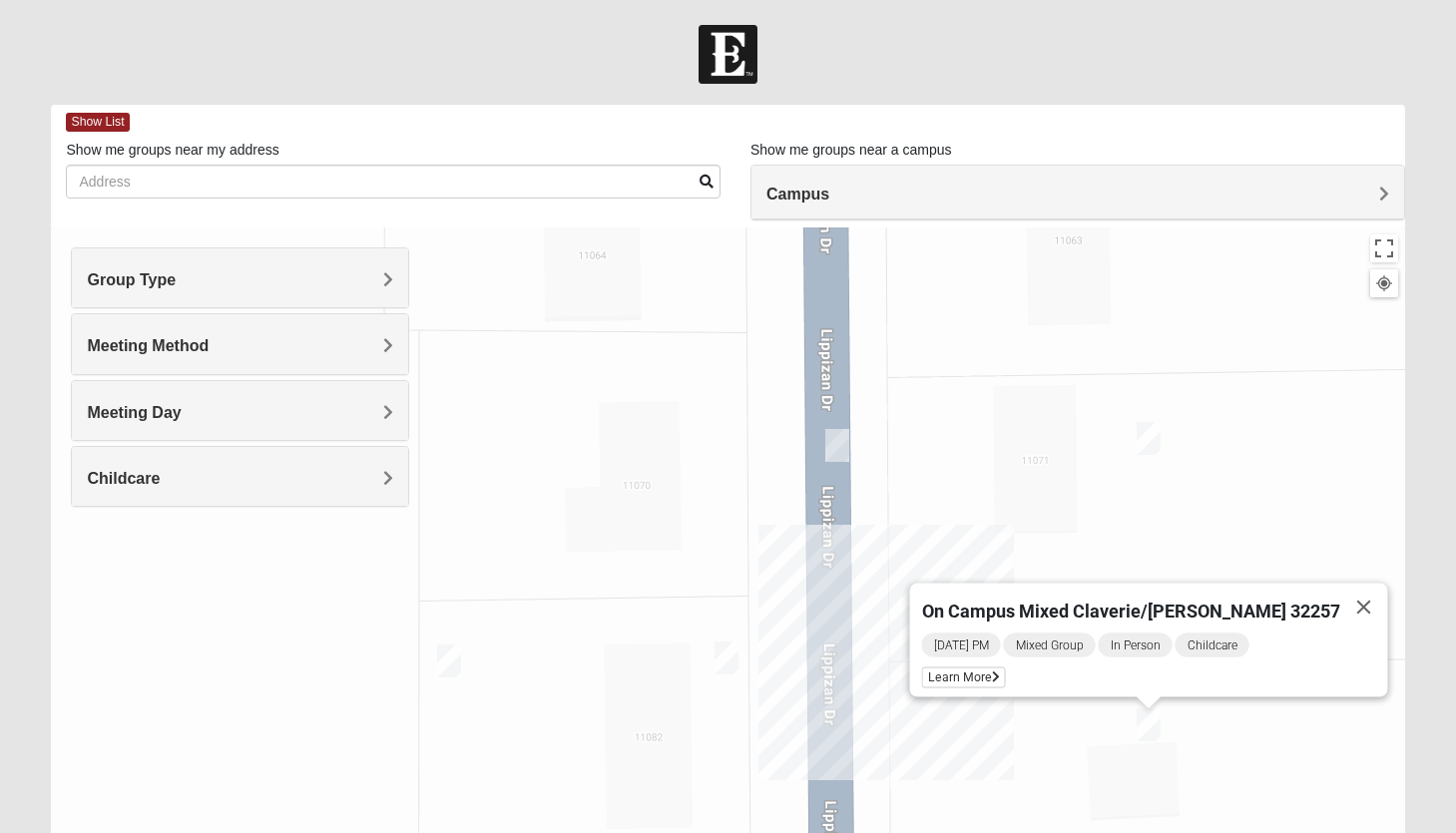click at bounding box center [837, 445] 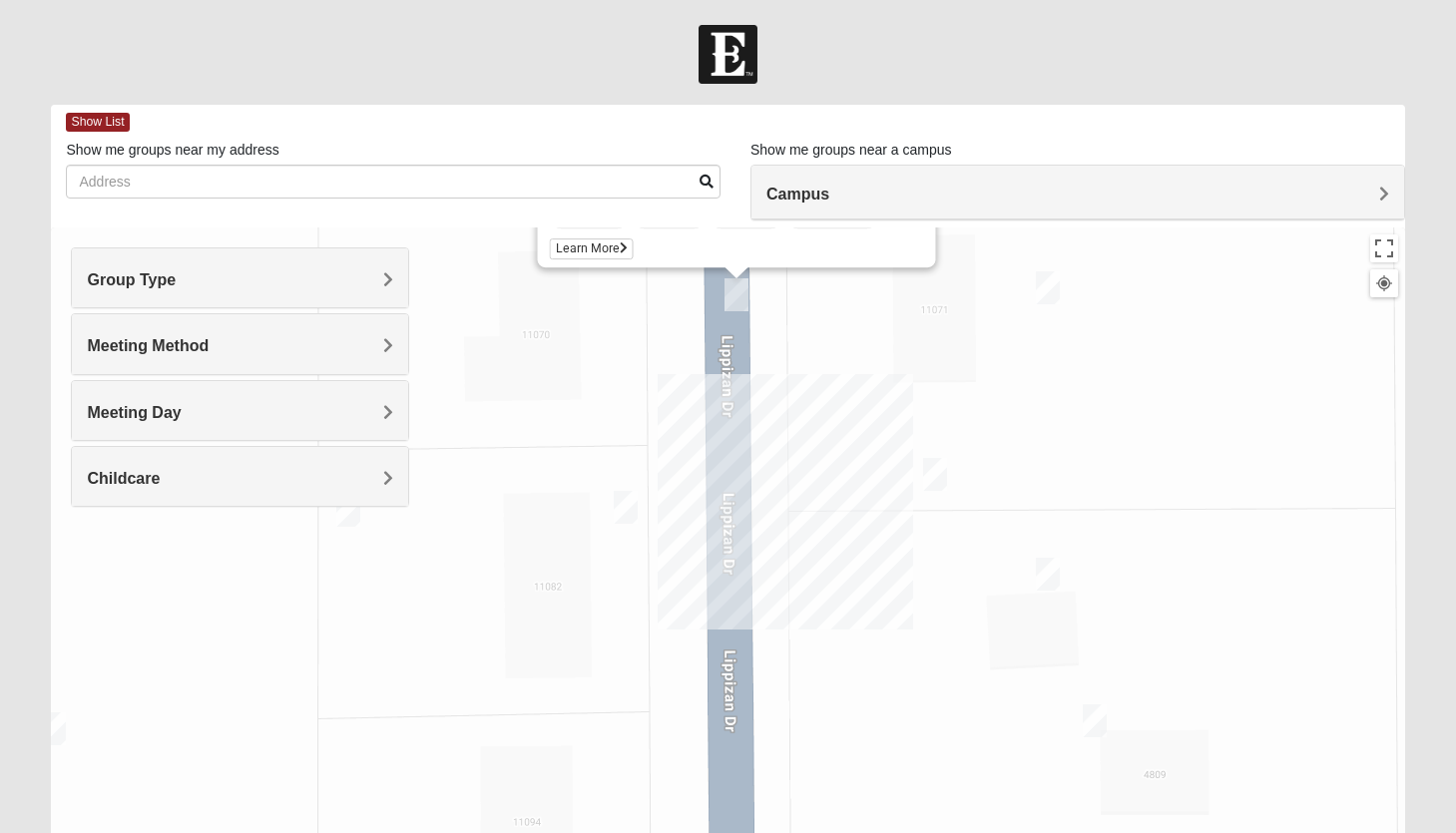 drag, startPoint x: 956, startPoint y: 634, endPoint x: 854, endPoint y: 482, distance: 183.05191 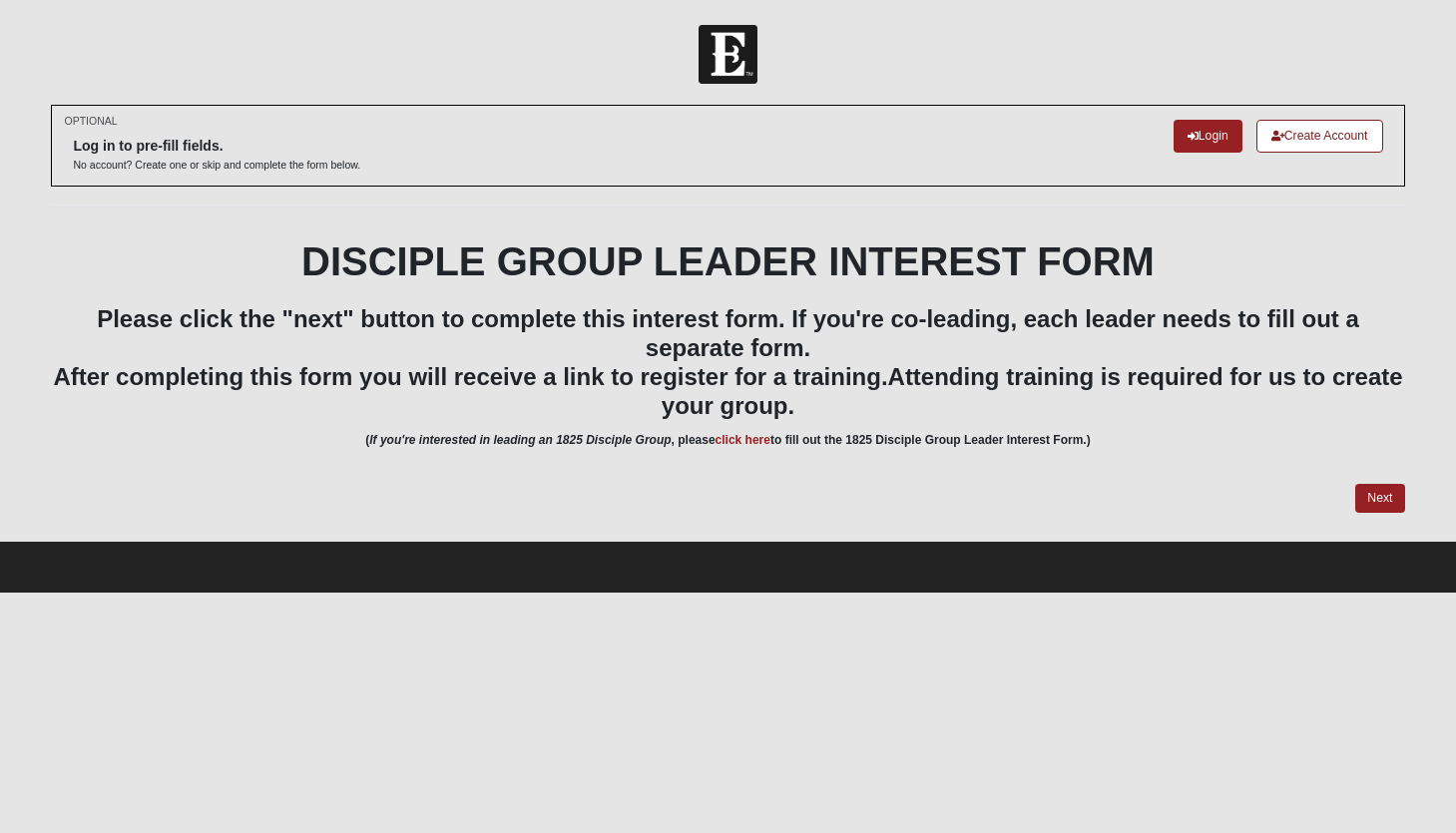 scroll, scrollTop: 0, scrollLeft: 0, axis: both 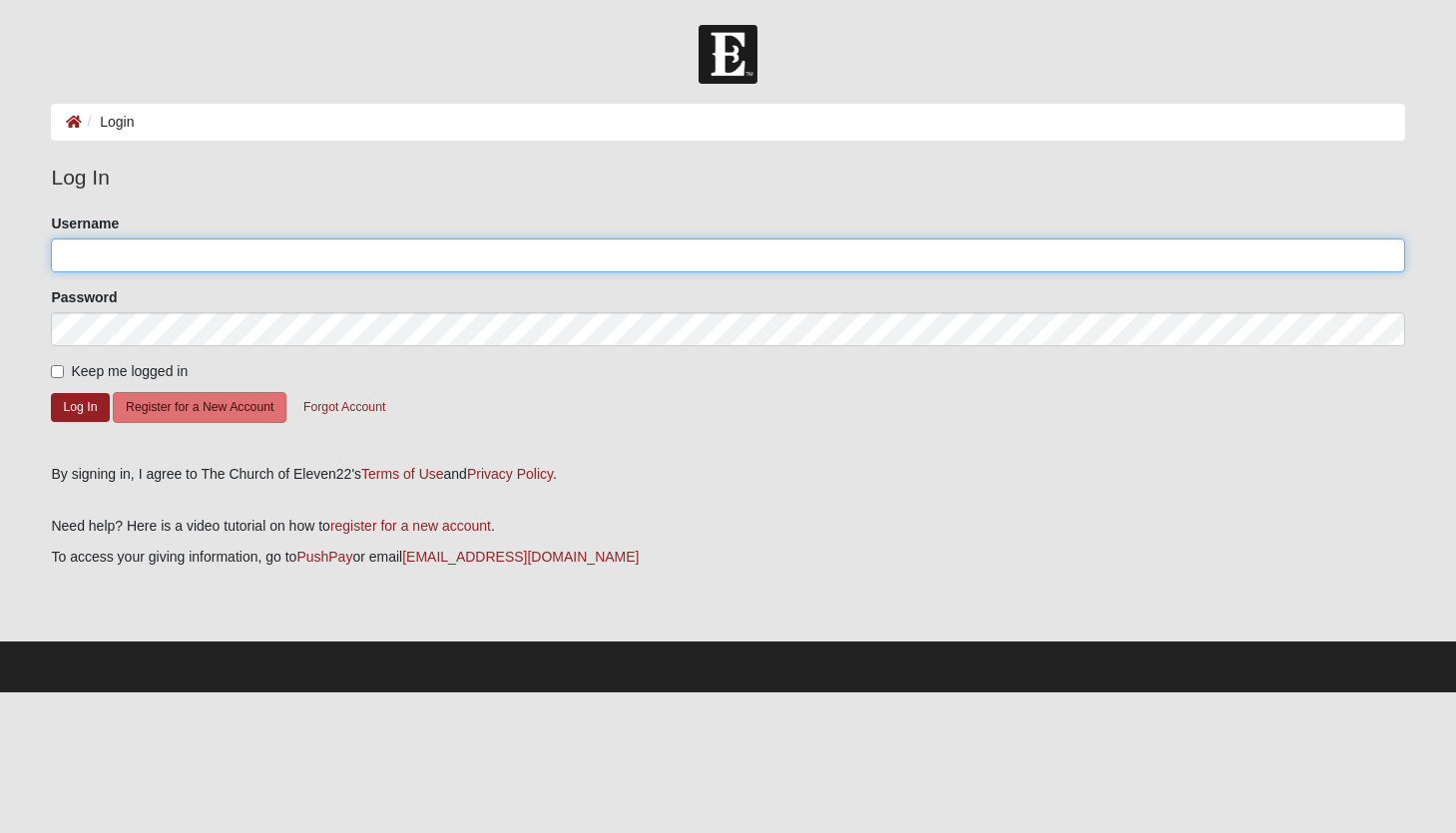 type on "mhoffsta@gmail.com" 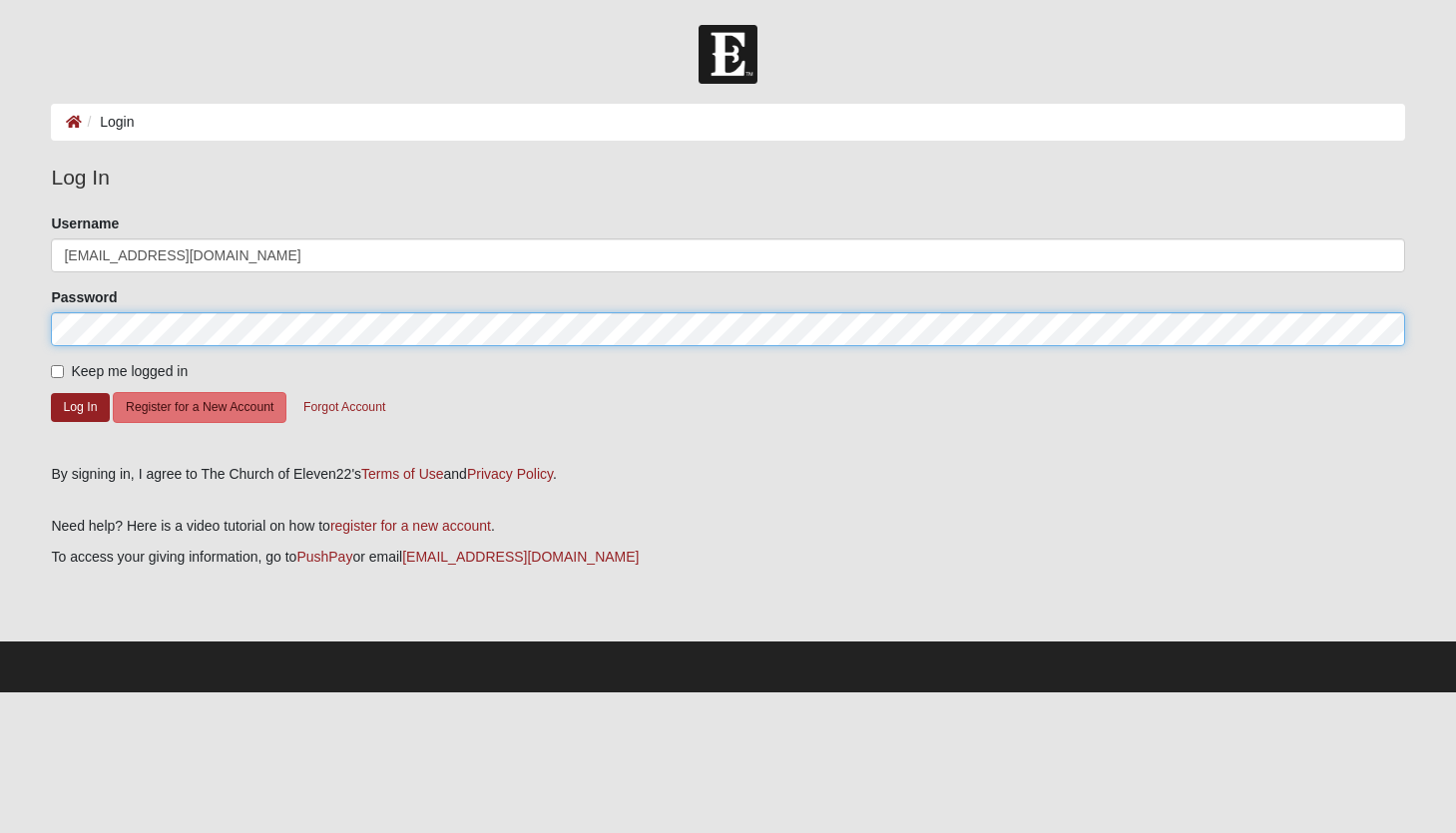 click on "Log In" 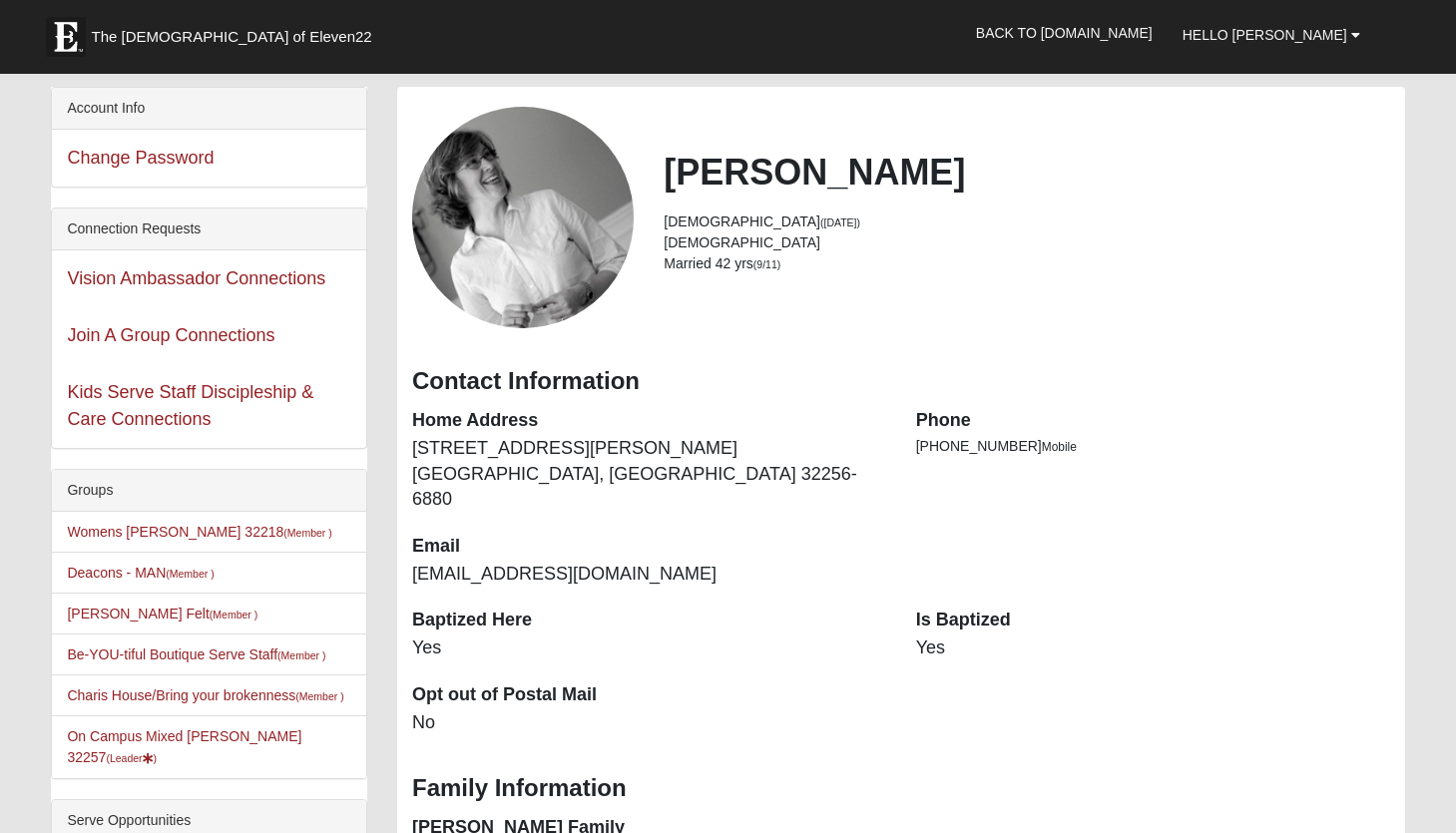 scroll, scrollTop: 102, scrollLeft: 0, axis: vertical 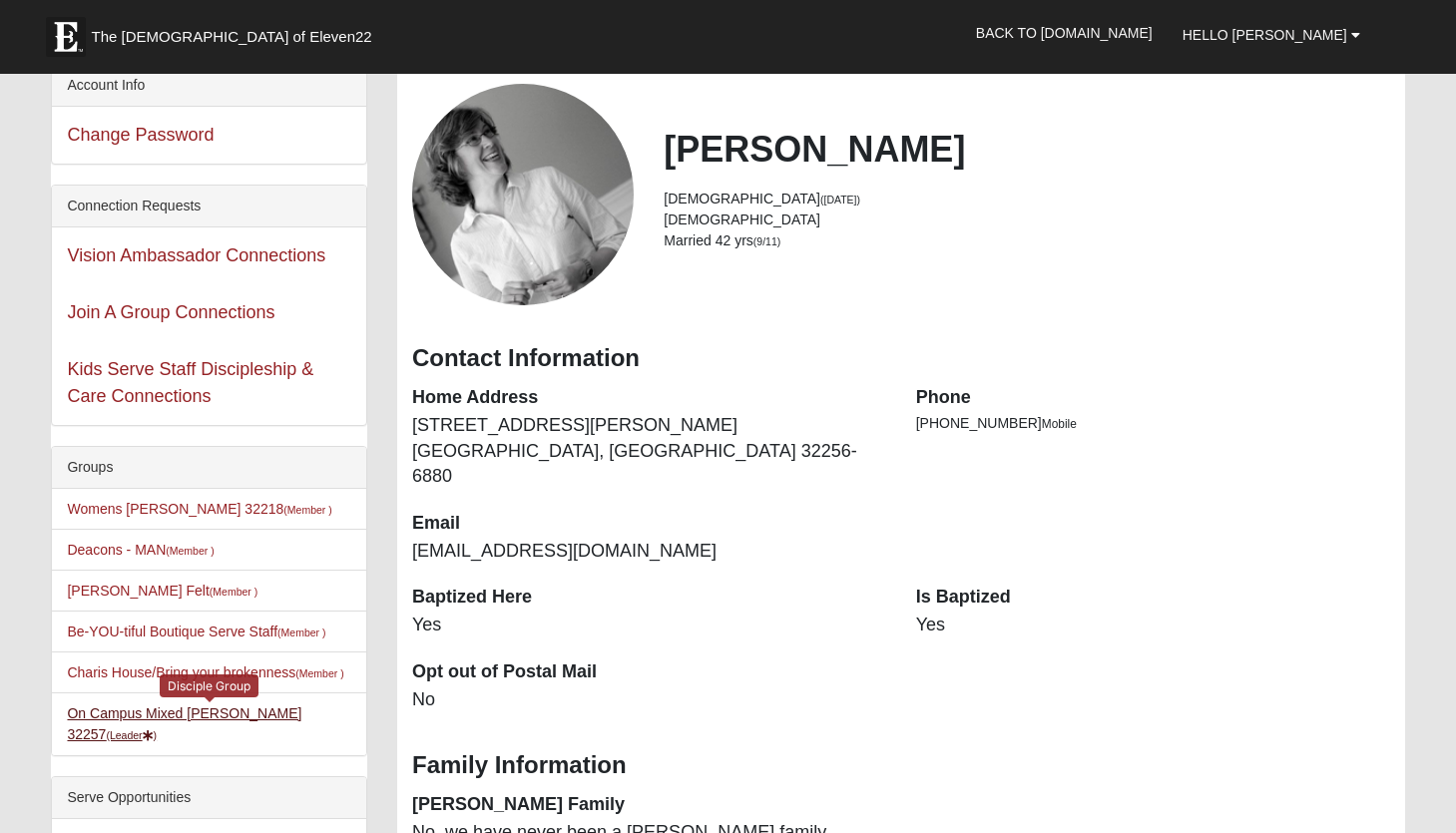 click on "On Campus Mixed Hoffstatter 32257  (Leader
)" at bounding box center [184, 723] 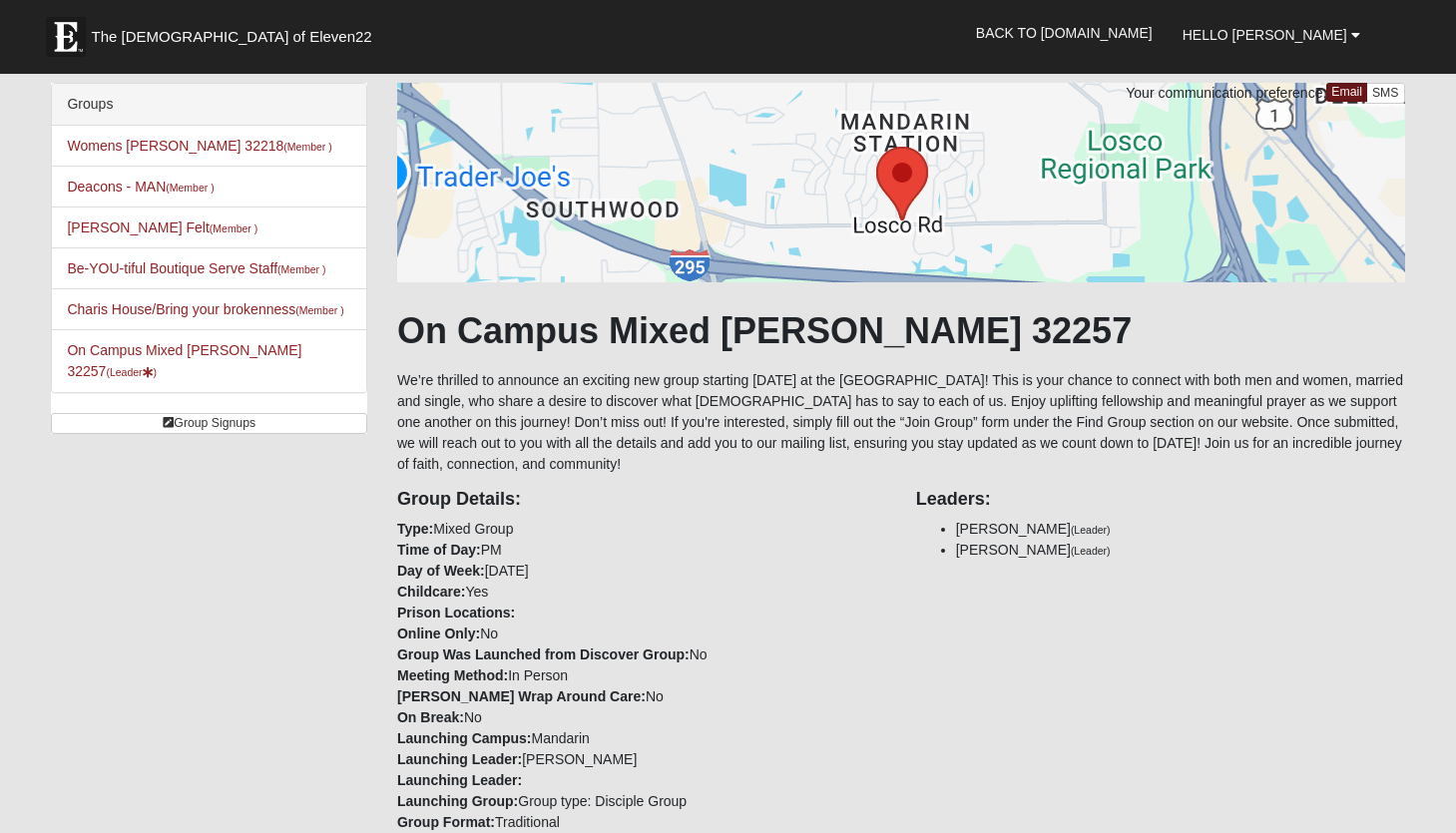 scroll, scrollTop: 0, scrollLeft: 0, axis: both 